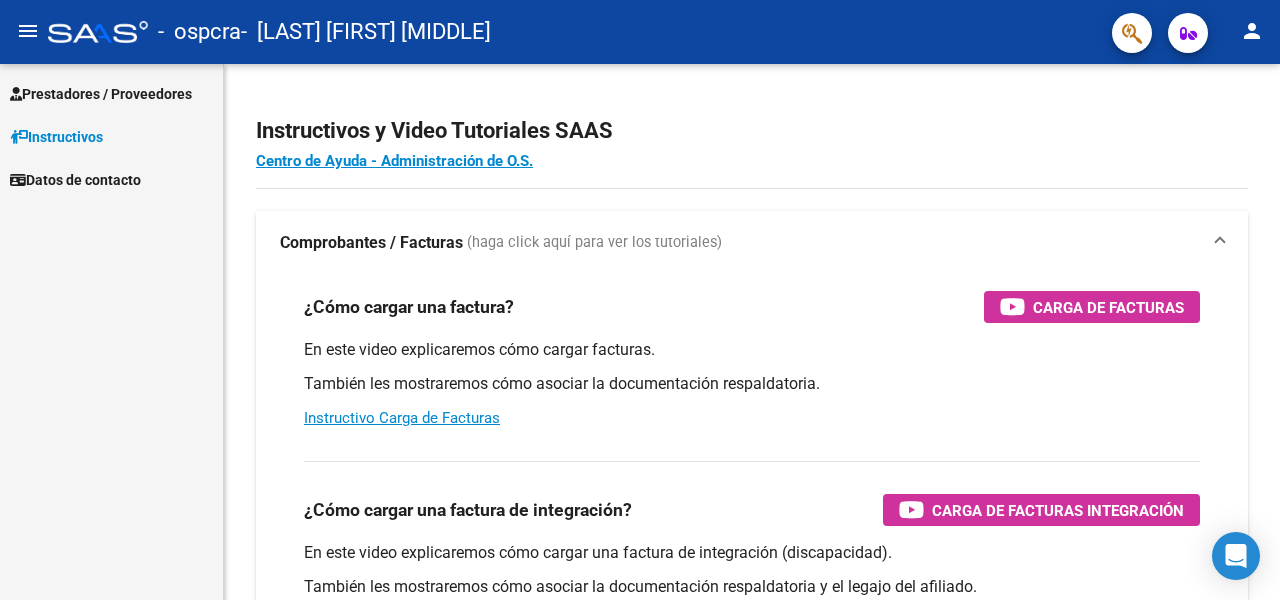 scroll, scrollTop: 0, scrollLeft: 0, axis: both 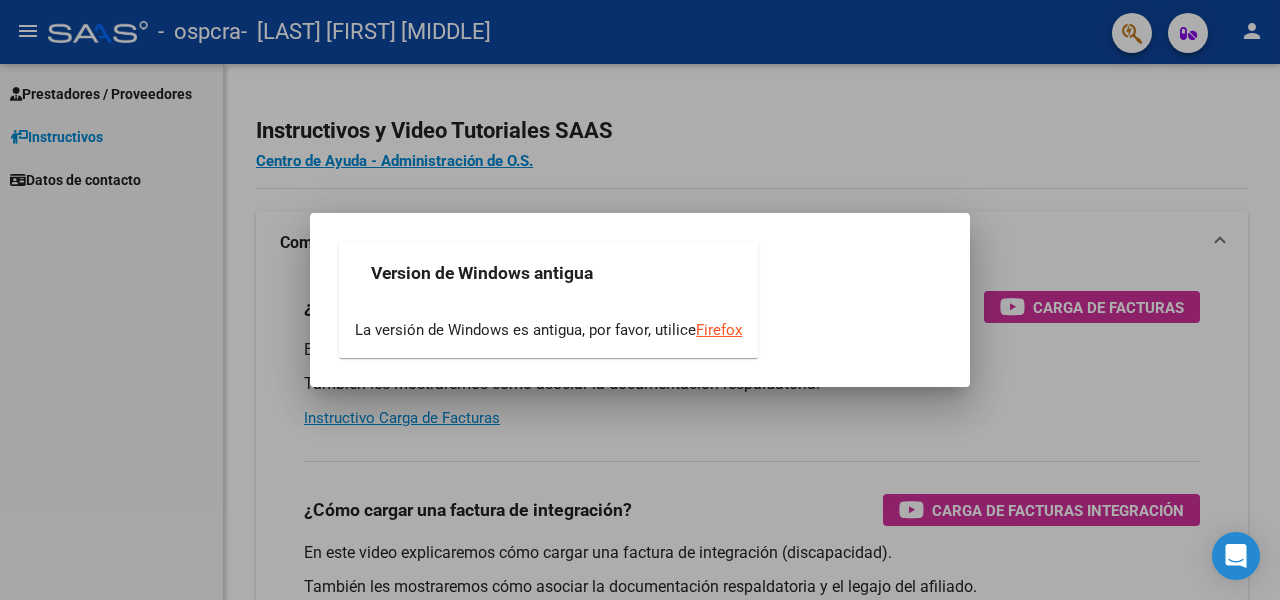 click at bounding box center (640, 300) 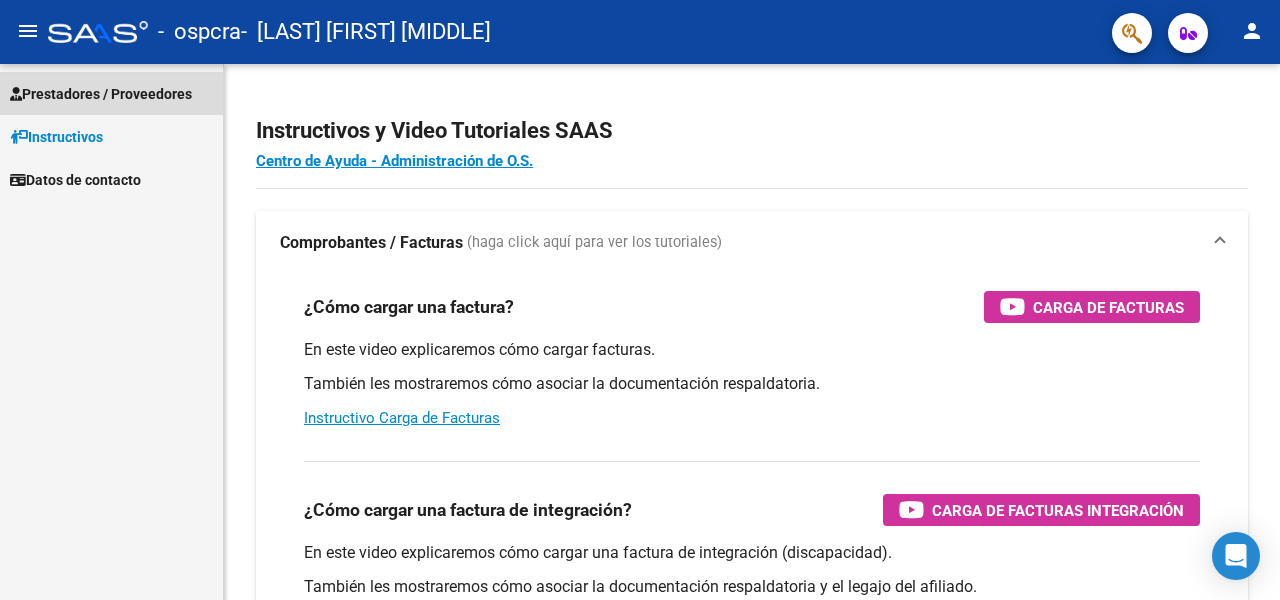 click on "Prestadores / Proveedores" at bounding box center (101, 94) 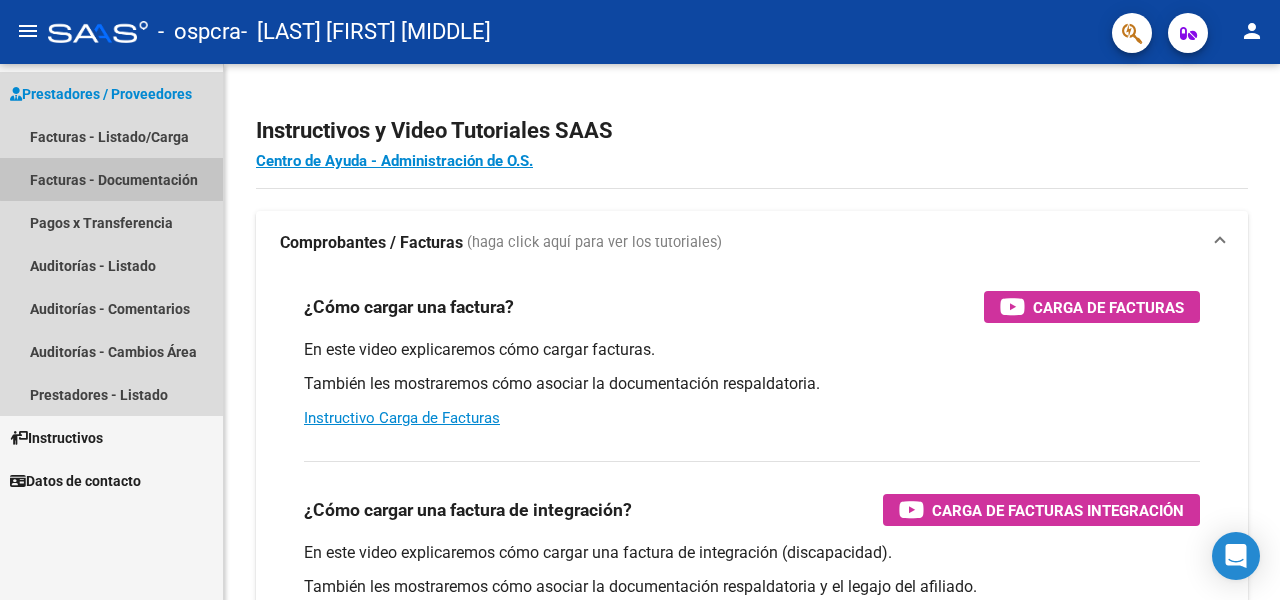 click on "Facturas - Documentación" at bounding box center (111, 179) 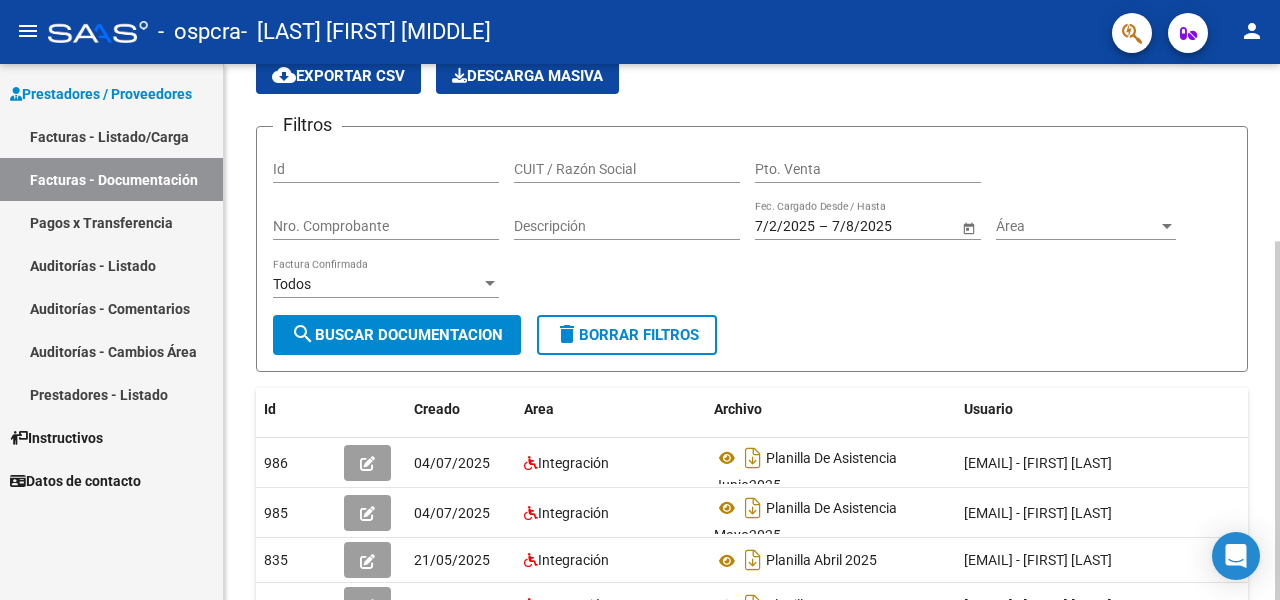 click 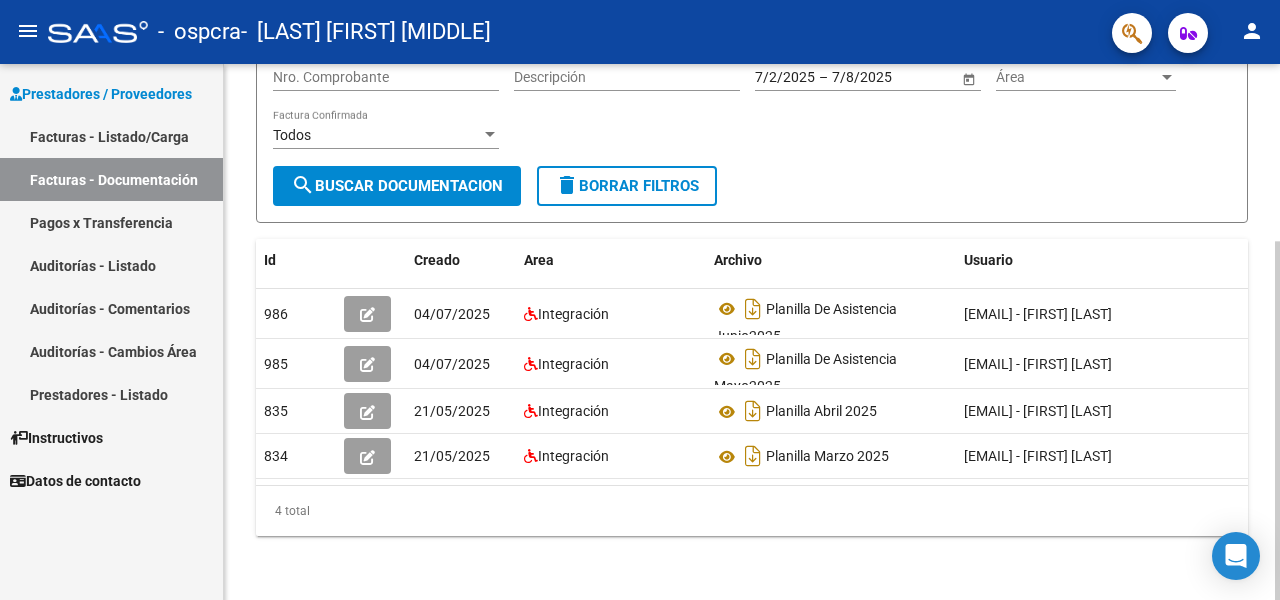 scroll, scrollTop: 265, scrollLeft: 0, axis: vertical 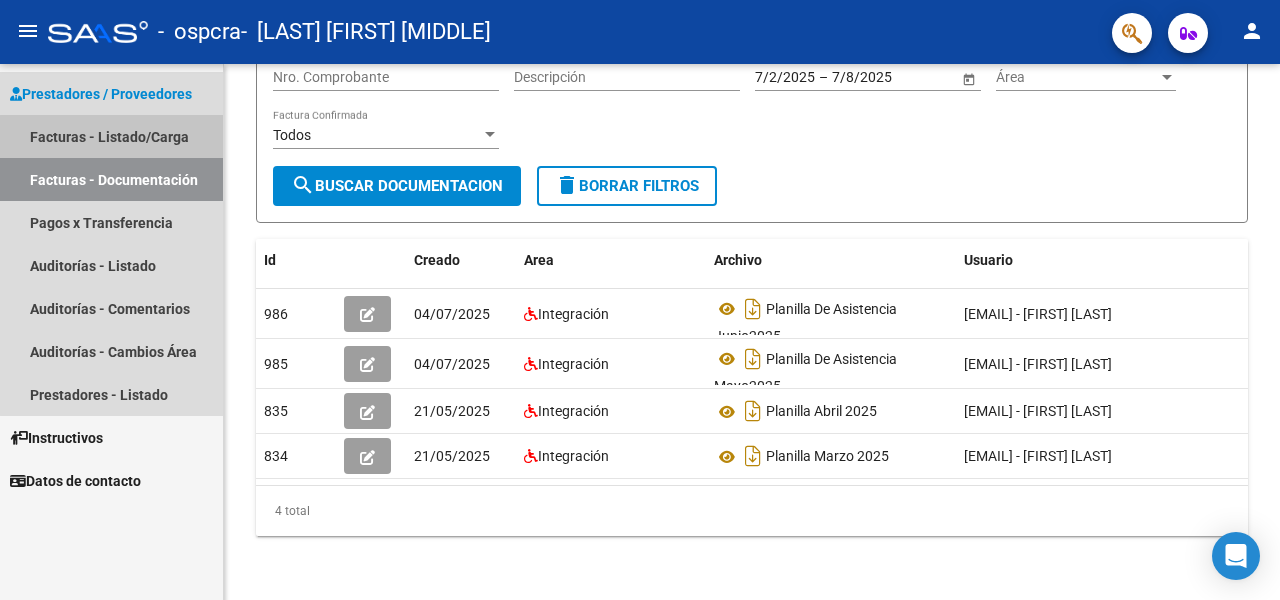 click on "Facturas - Listado/Carga" at bounding box center [111, 136] 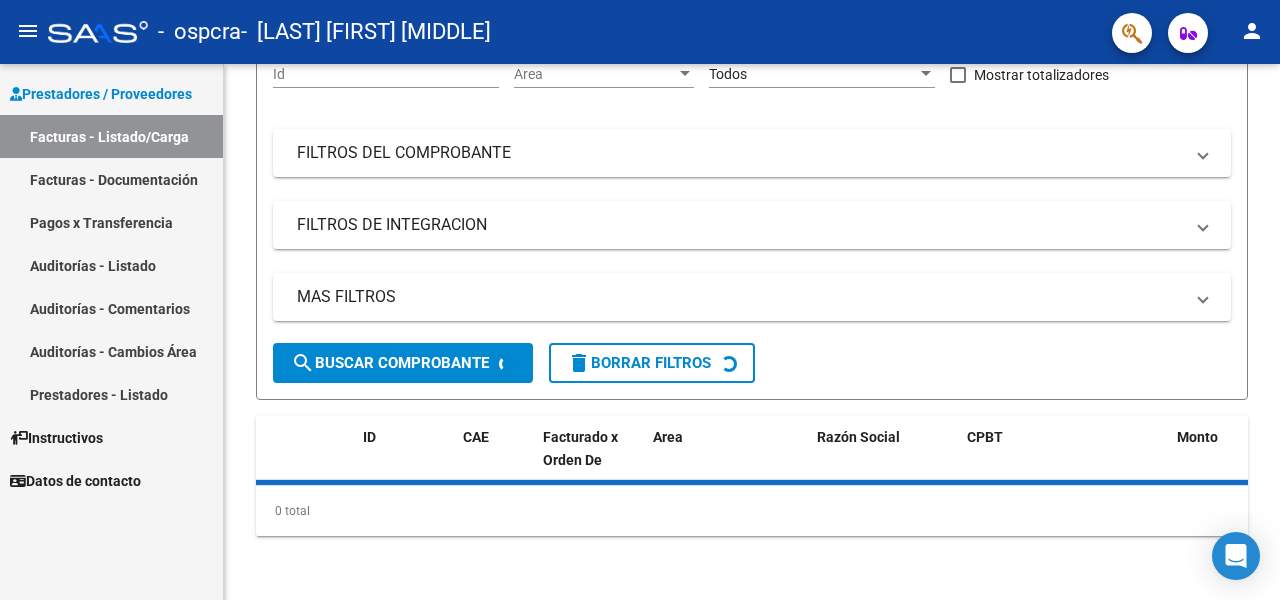 scroll, scrollTop: 0, scrollLeft: 0, axis: both 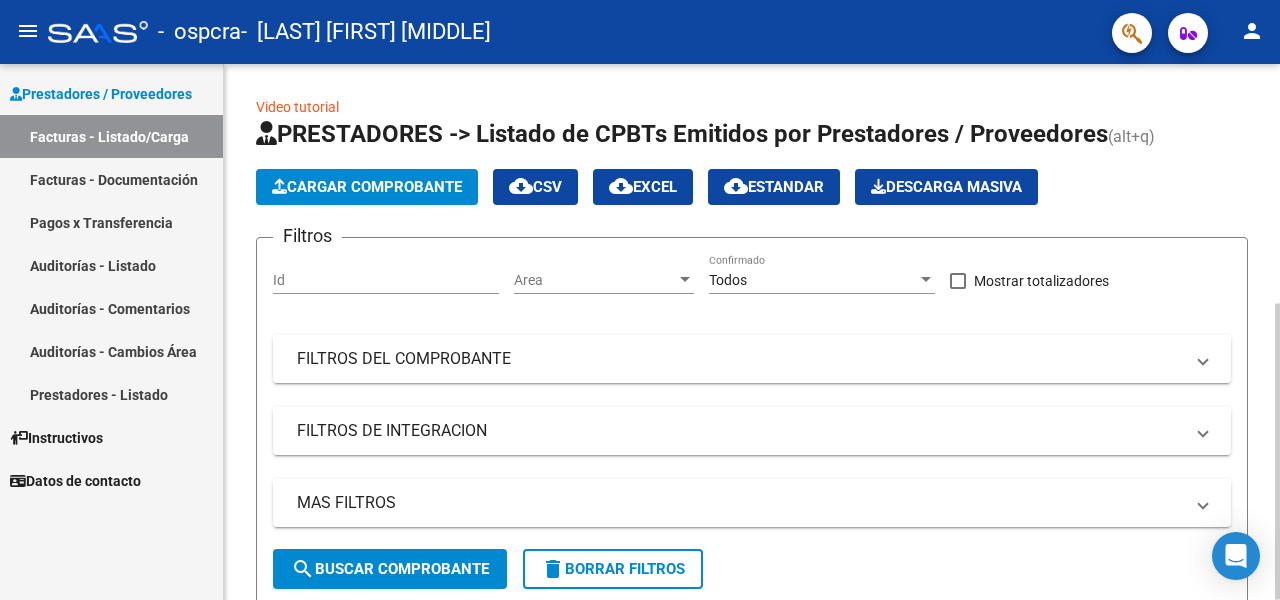 click on "Cargar Comprobante" 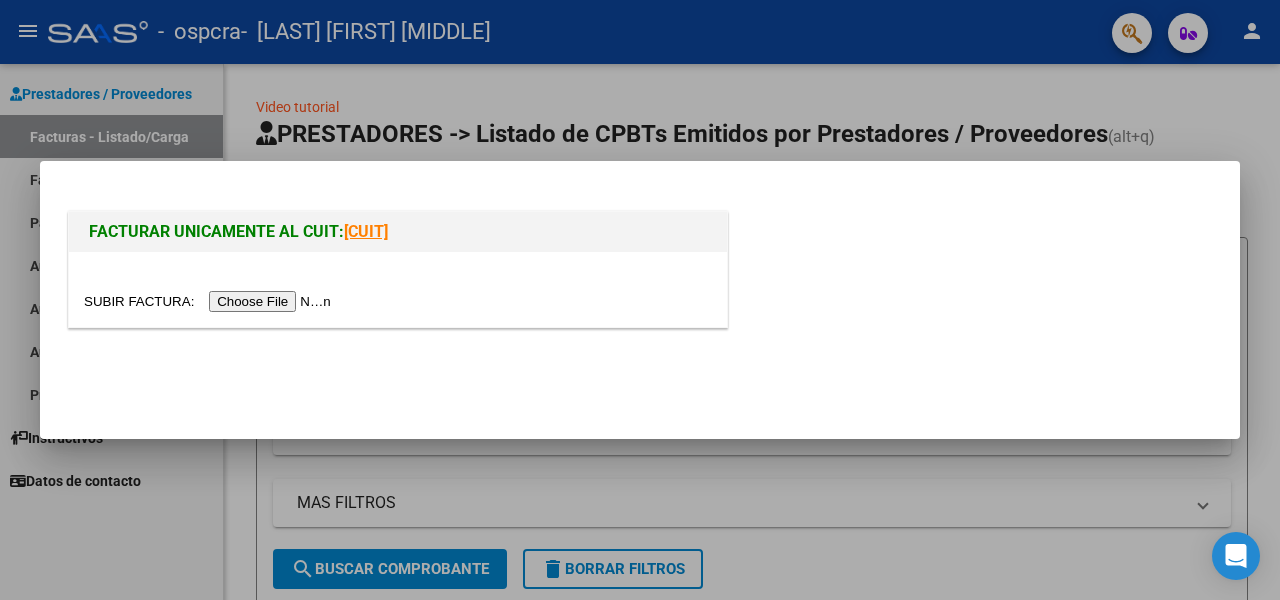 click at bounding box center (210, 301) 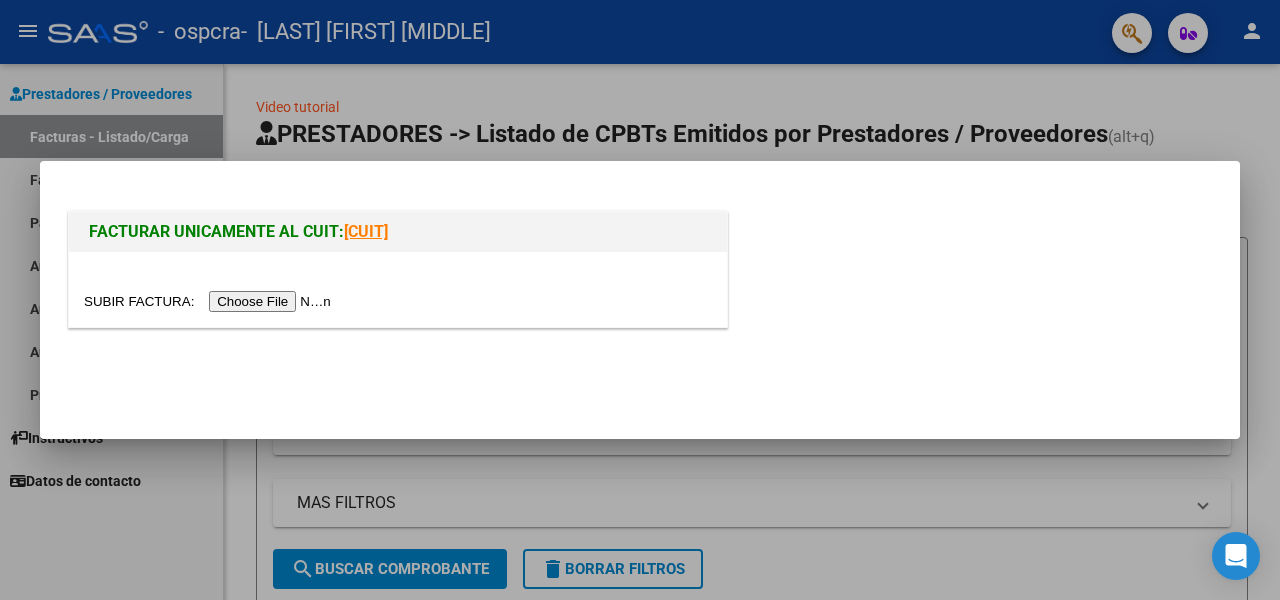 click 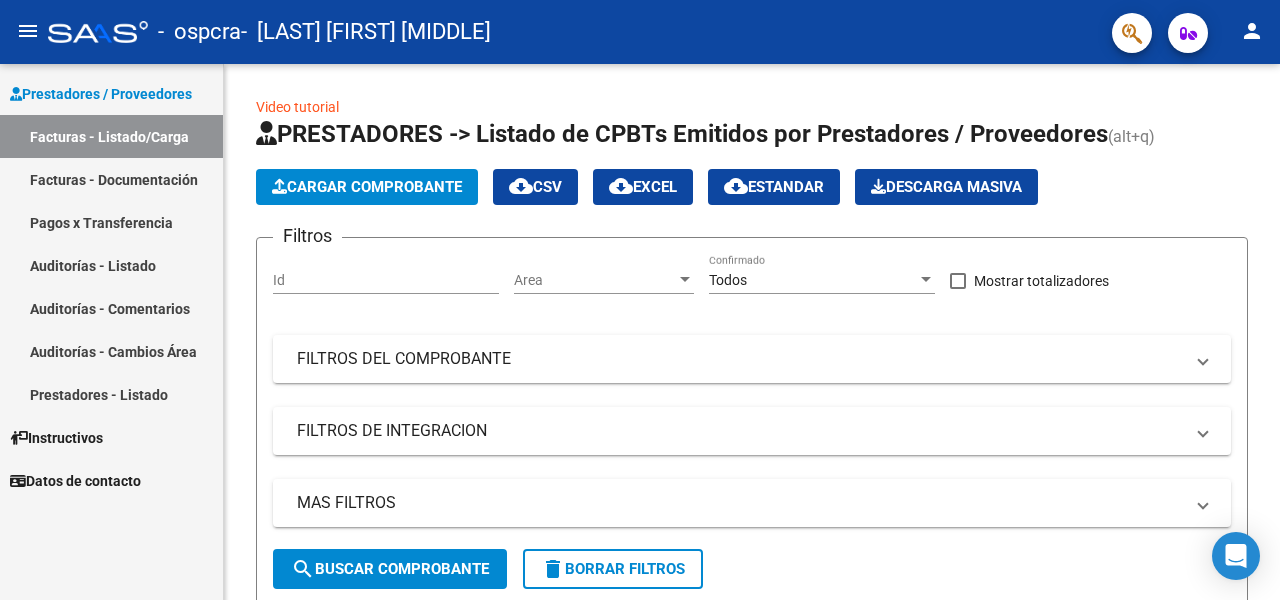 click on "Prestadores / Proveedores" at bounding box center [101, 94] 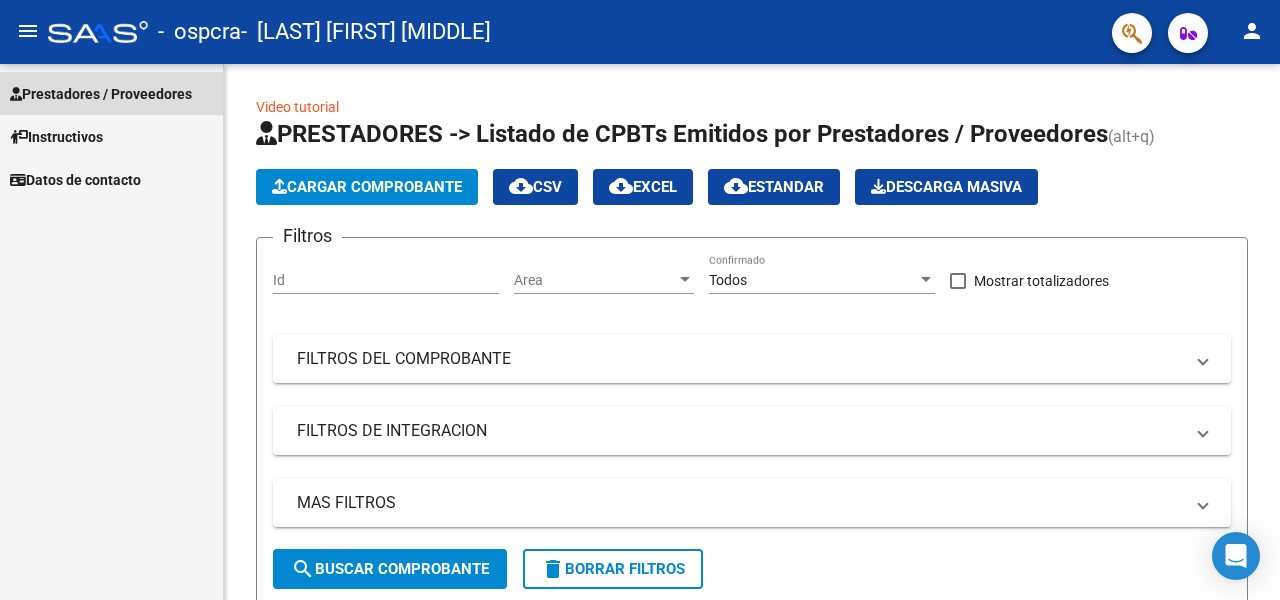click on "Prestadores / Proveedores" at bounding box center (101, 94) 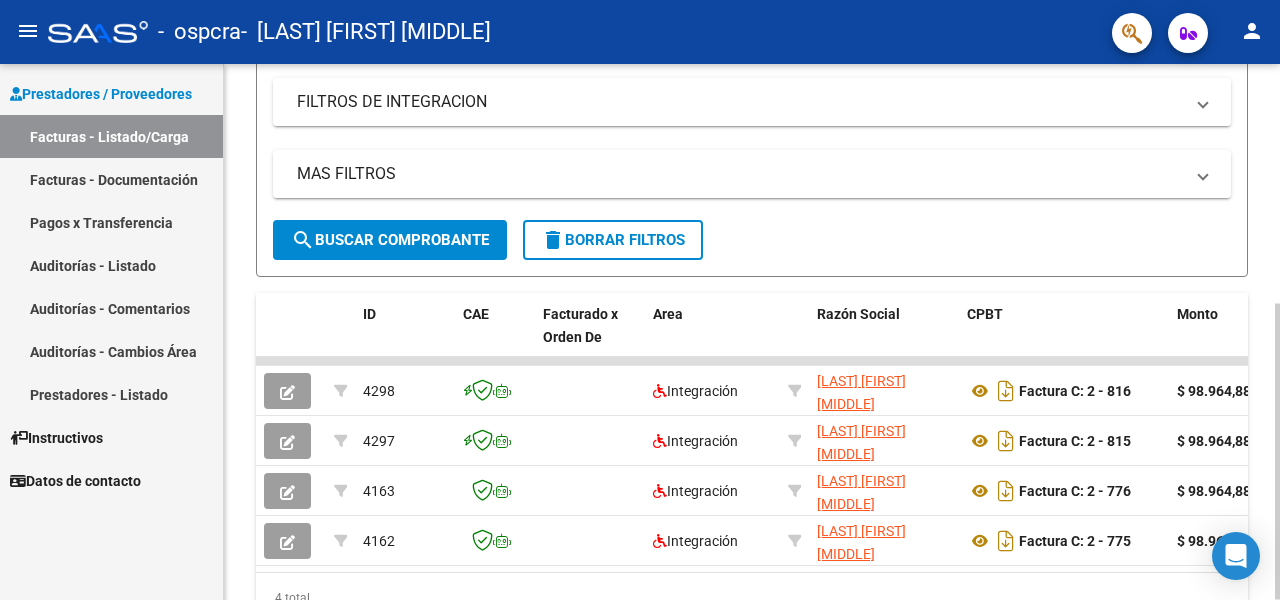 click 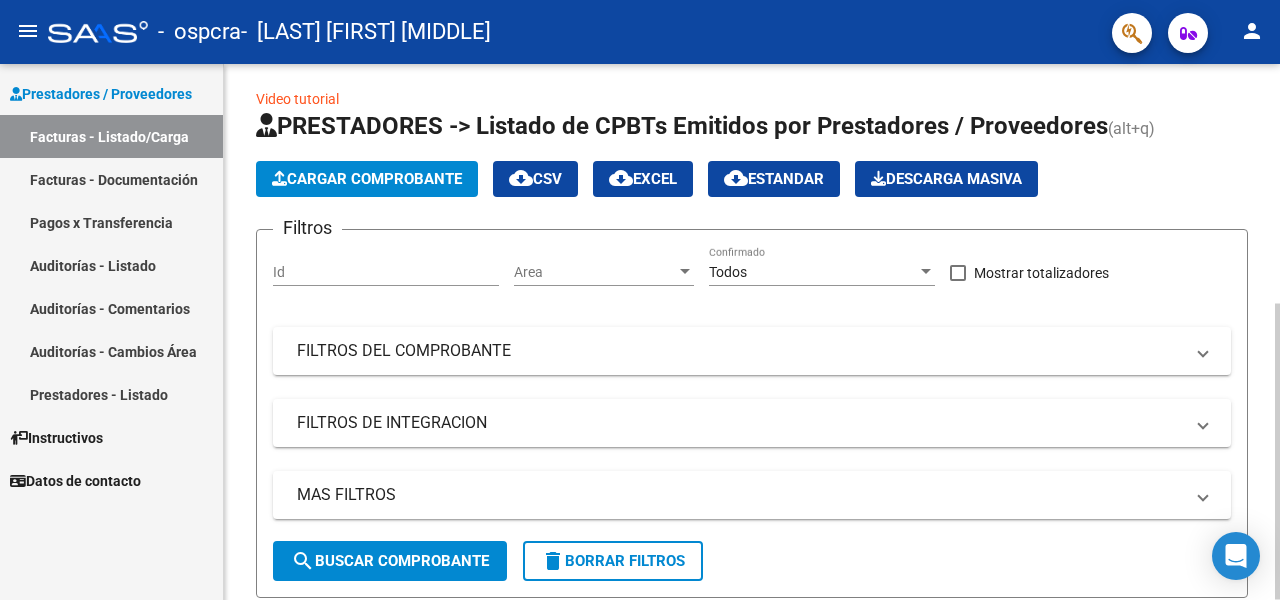 scroll, scrollTop: 0, scrollLeft: 0, axis: both 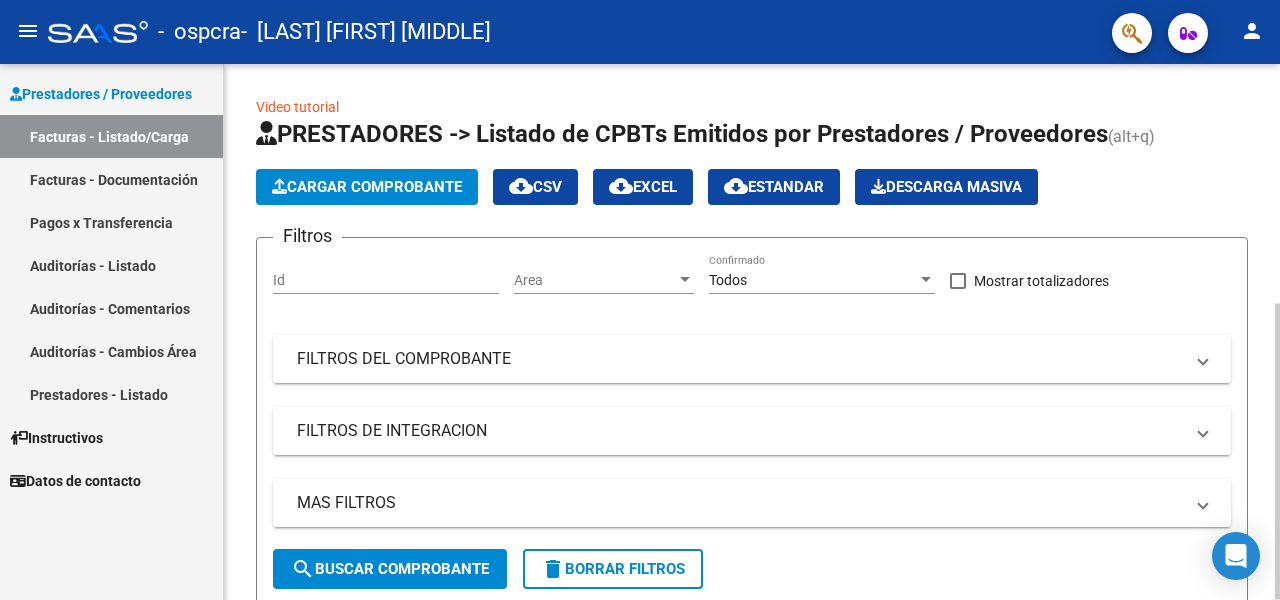 click 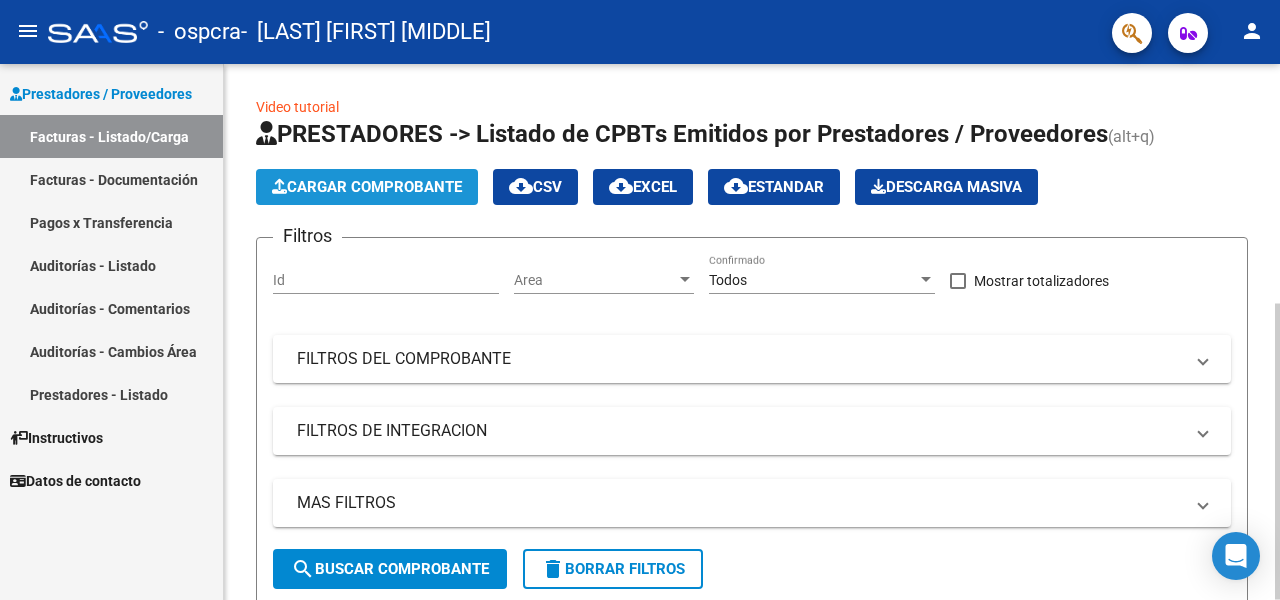 click on "Cargar Comprobante" 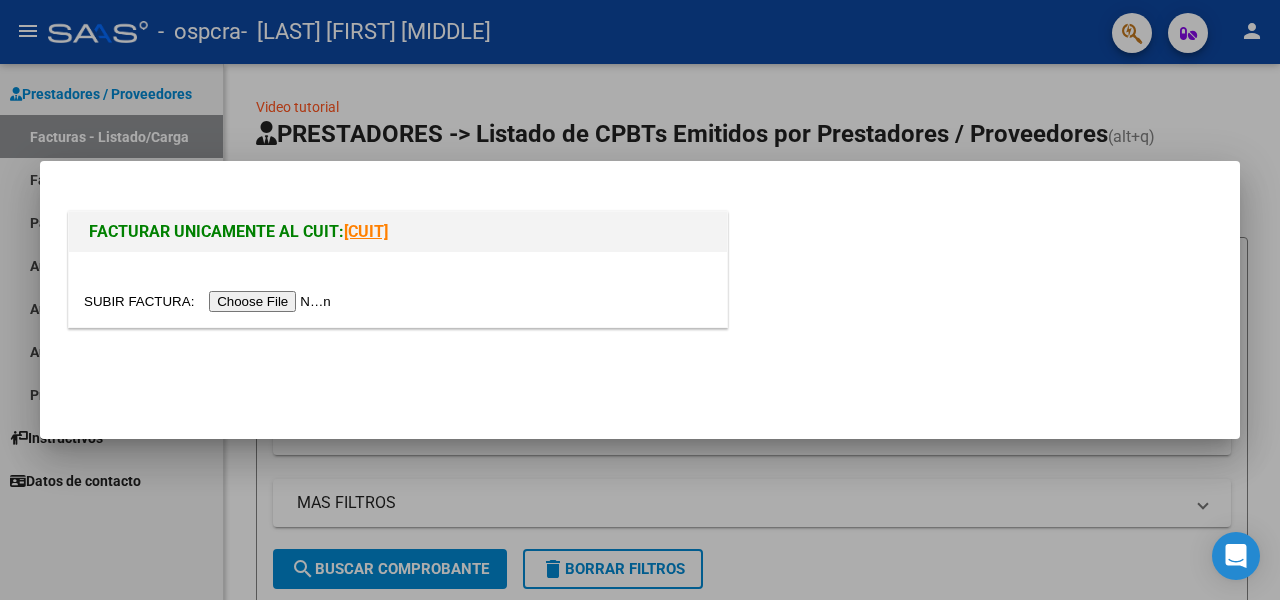 click at bounding box center (210, 301) 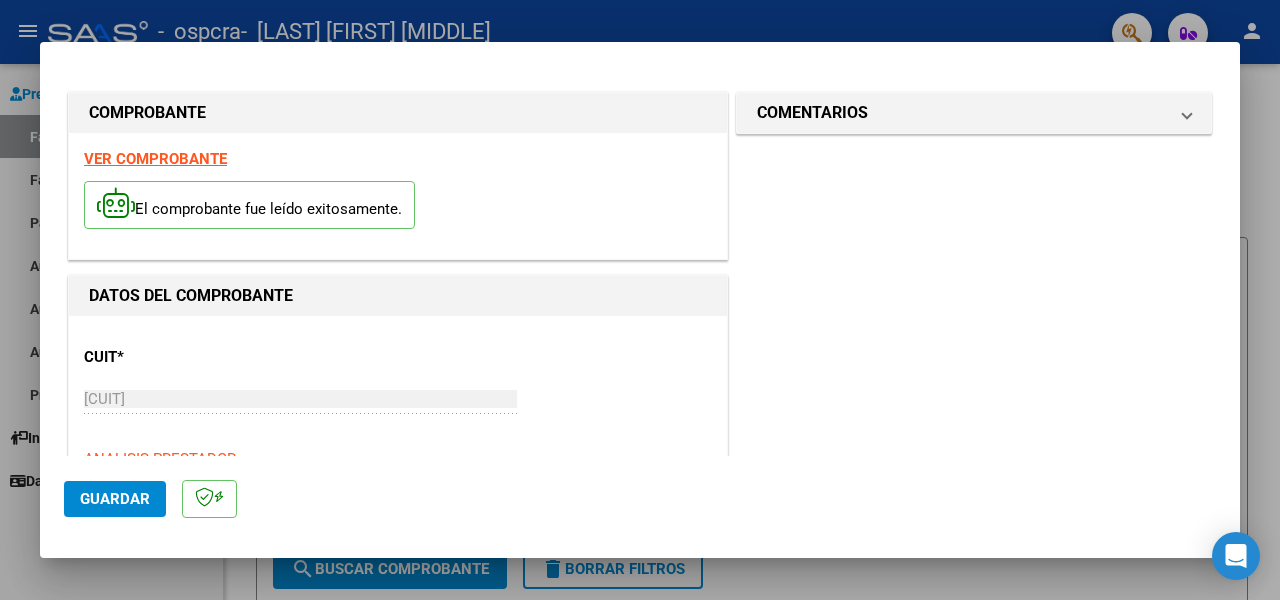 scroll, scrollTop: 80, scrollLeft: 0, axis: vertical 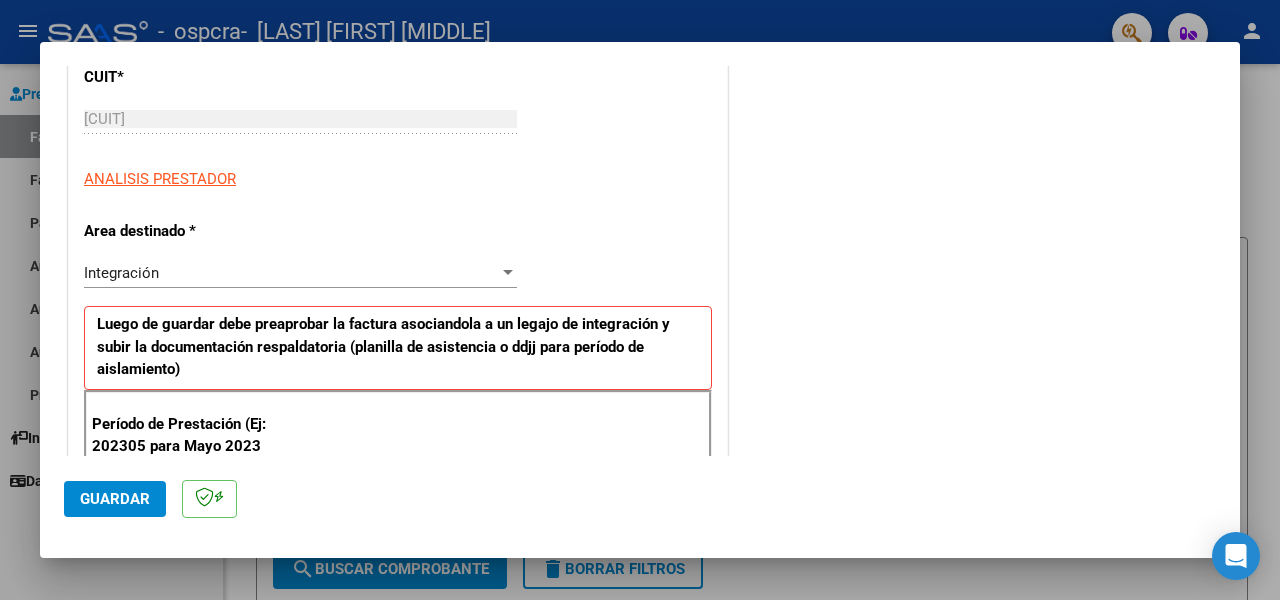 click at bounding box center (508, 273) 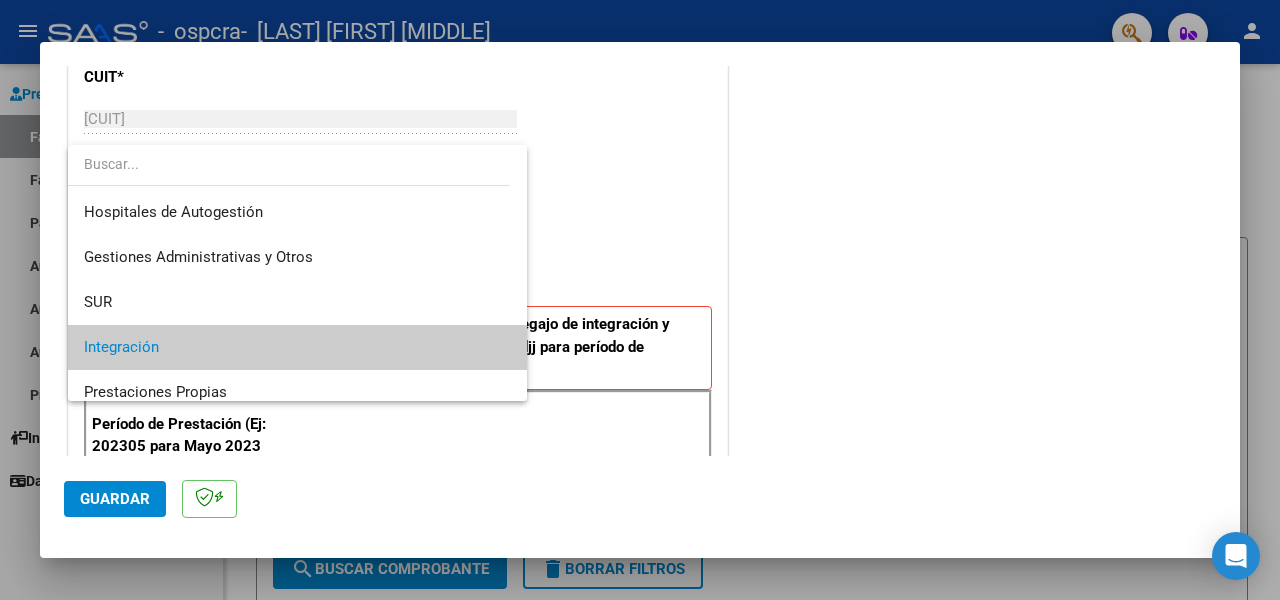 scroll, scrollTop: 74, scrollLeft: 0, axis: vertical 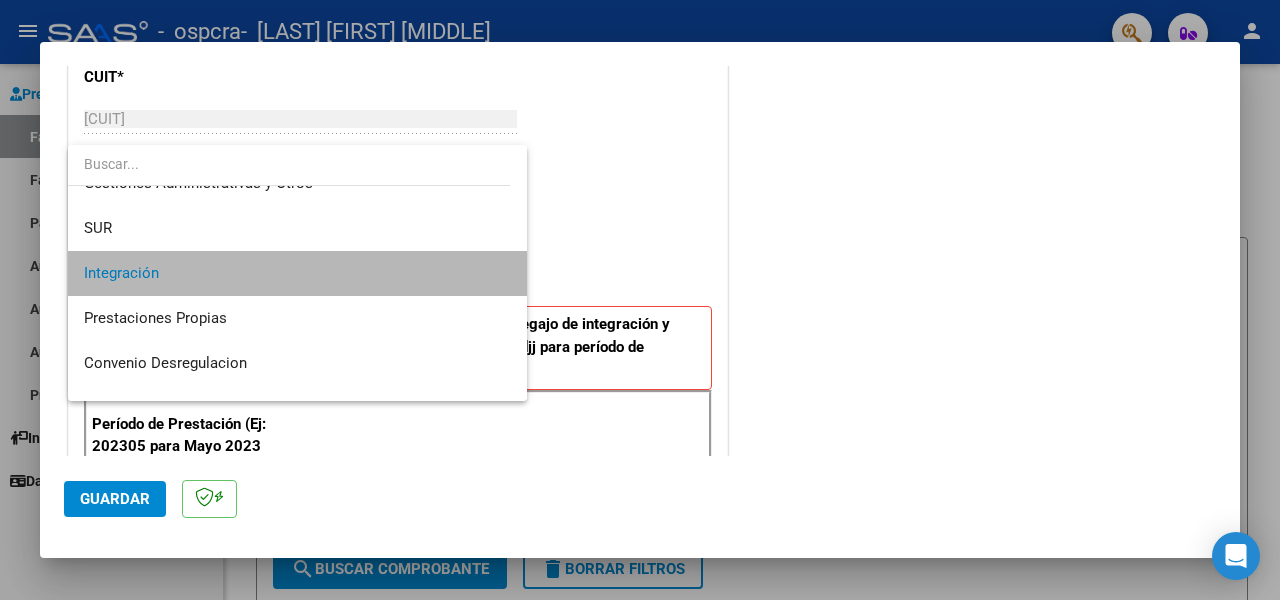 click on "Integración" at bounding box center (297, 273) 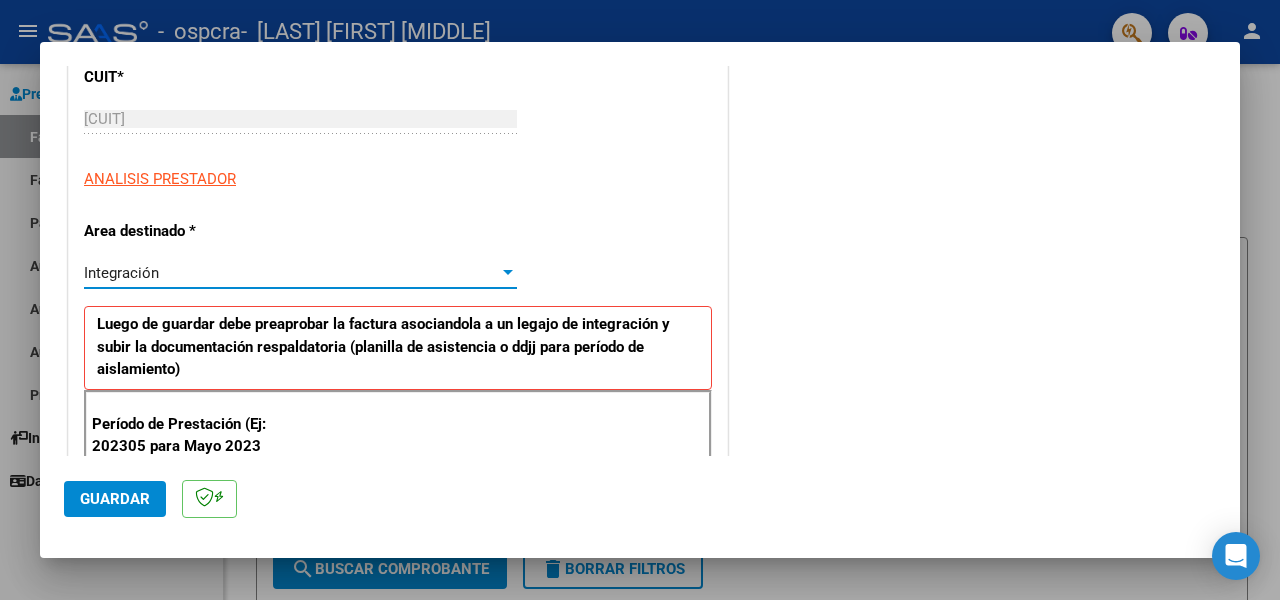 click at bounding box center (508, 273) 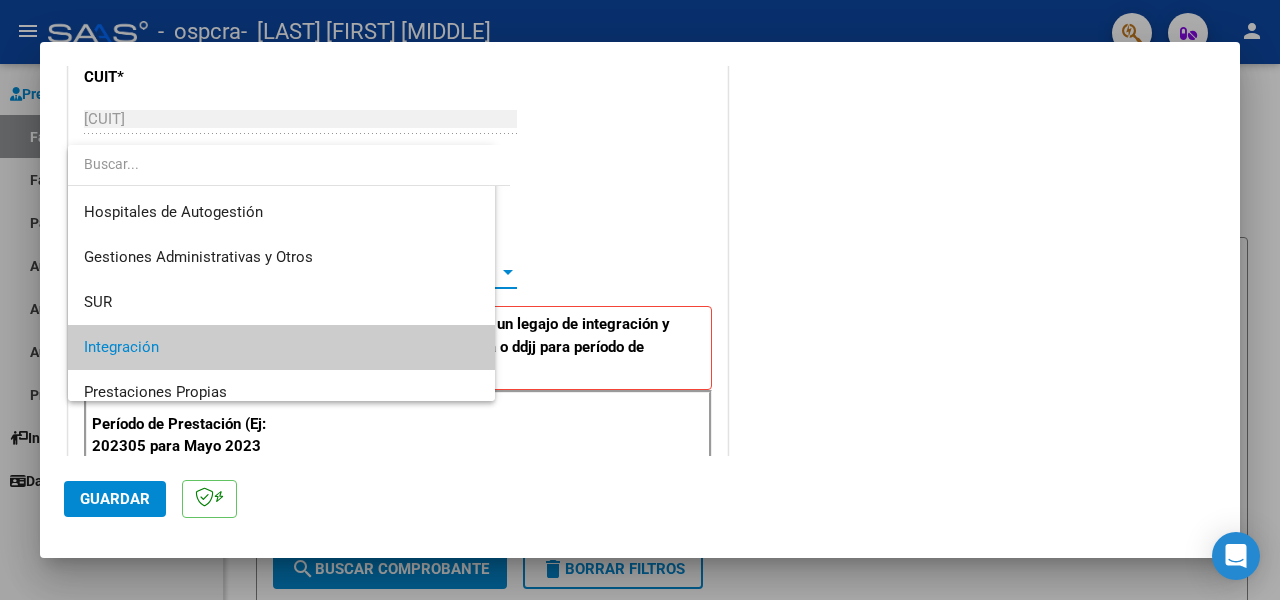 scroll, scrollTop: 74, scrollLeft: 0, axis: vertical 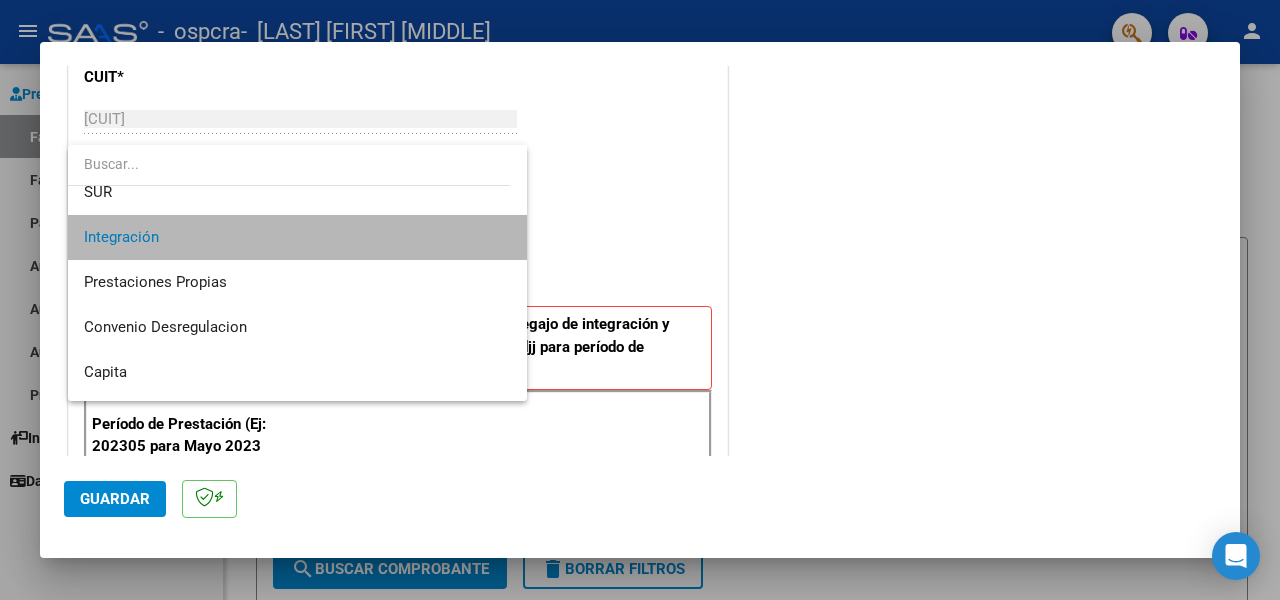 click on "Integración" at bounding box center (297, 237) 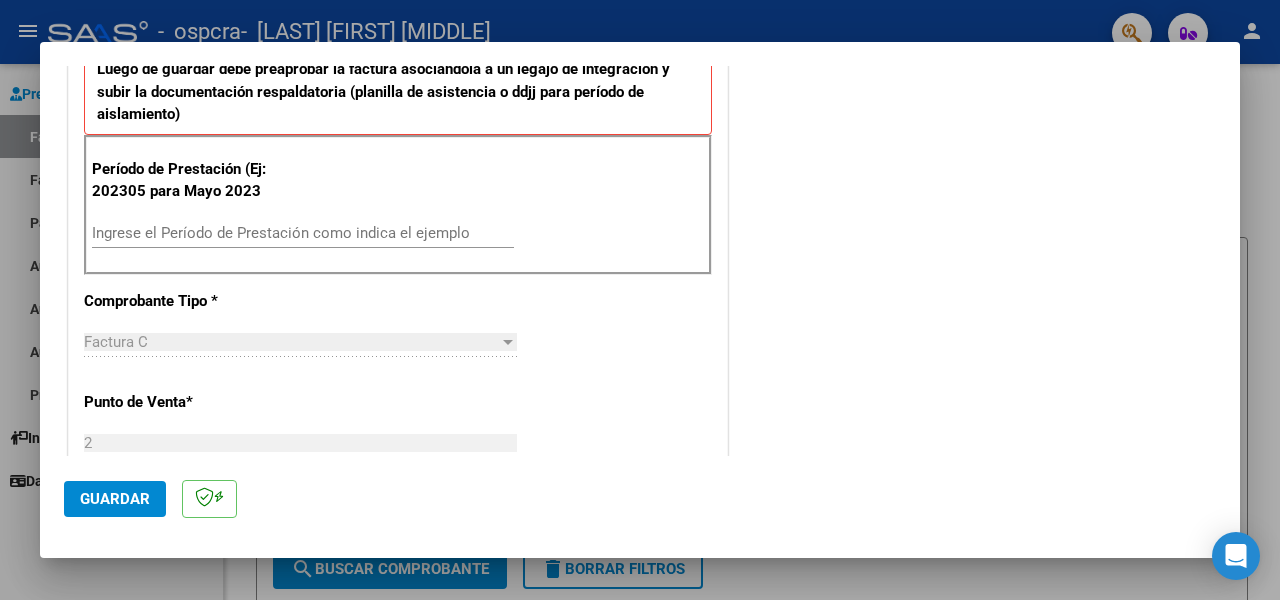 scroll, scrollTop: 560, scrollLeft: 0, axis: vertical 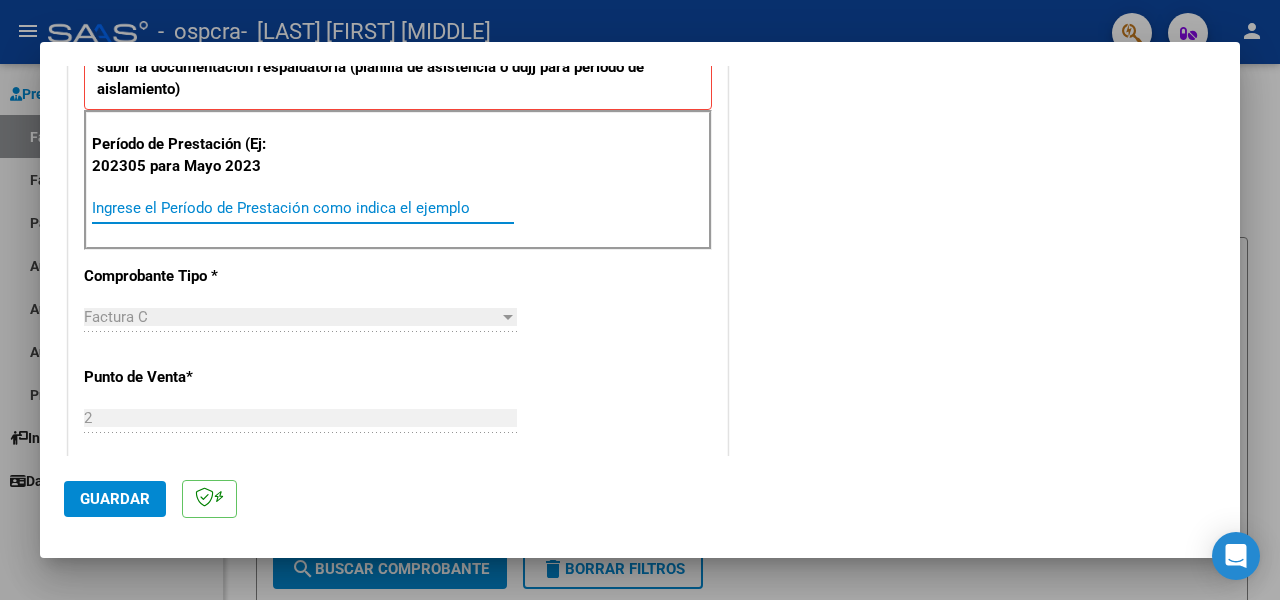 click on "Ingrese el Período de Prestación como indica el ejemplo" at bounding box center (303, 208) 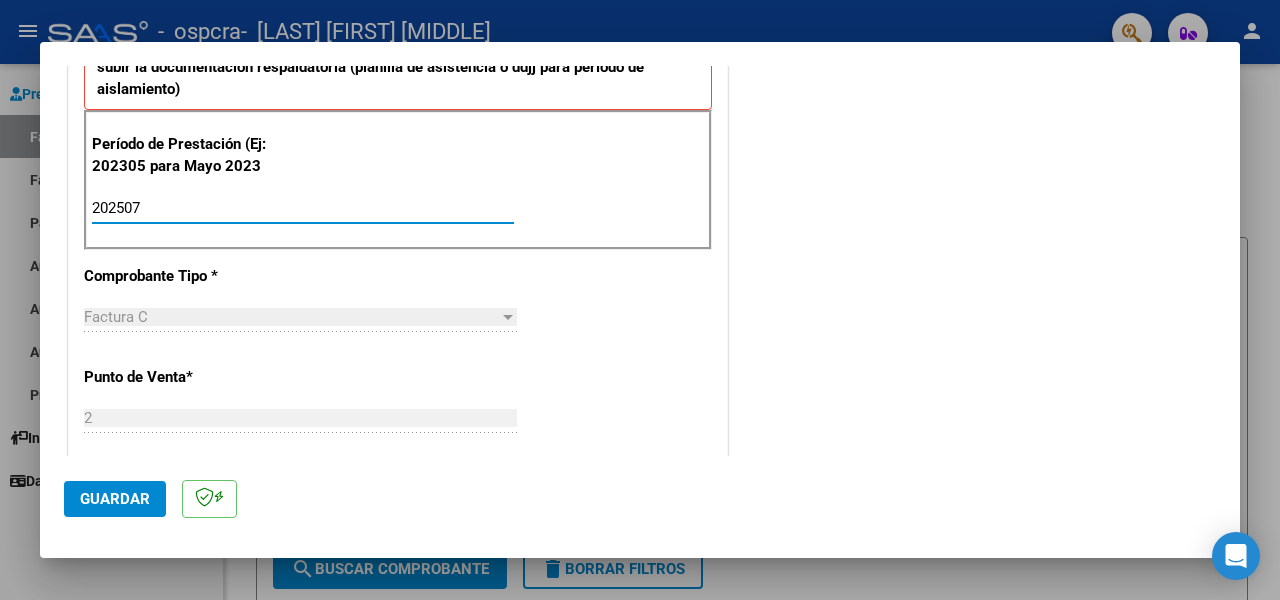 type on "202507" 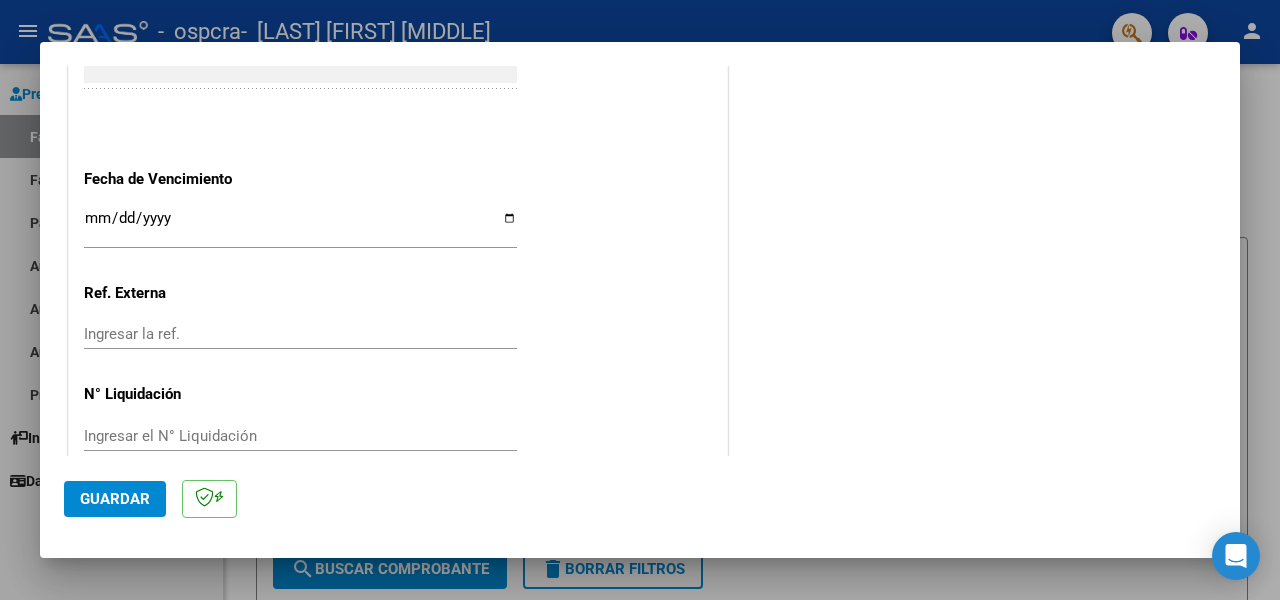 scroll, scrollTop: 1352, scrollLeft: 0, axis: vertical 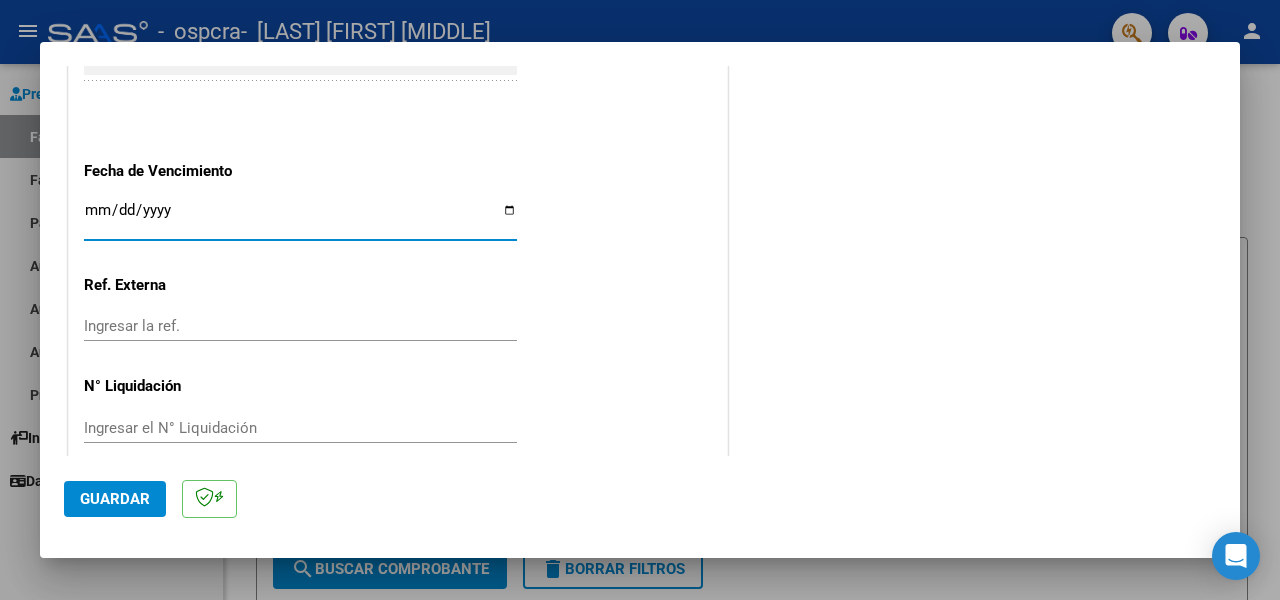 click on "Ingresar la fecha" at bounding box center [300, 218] 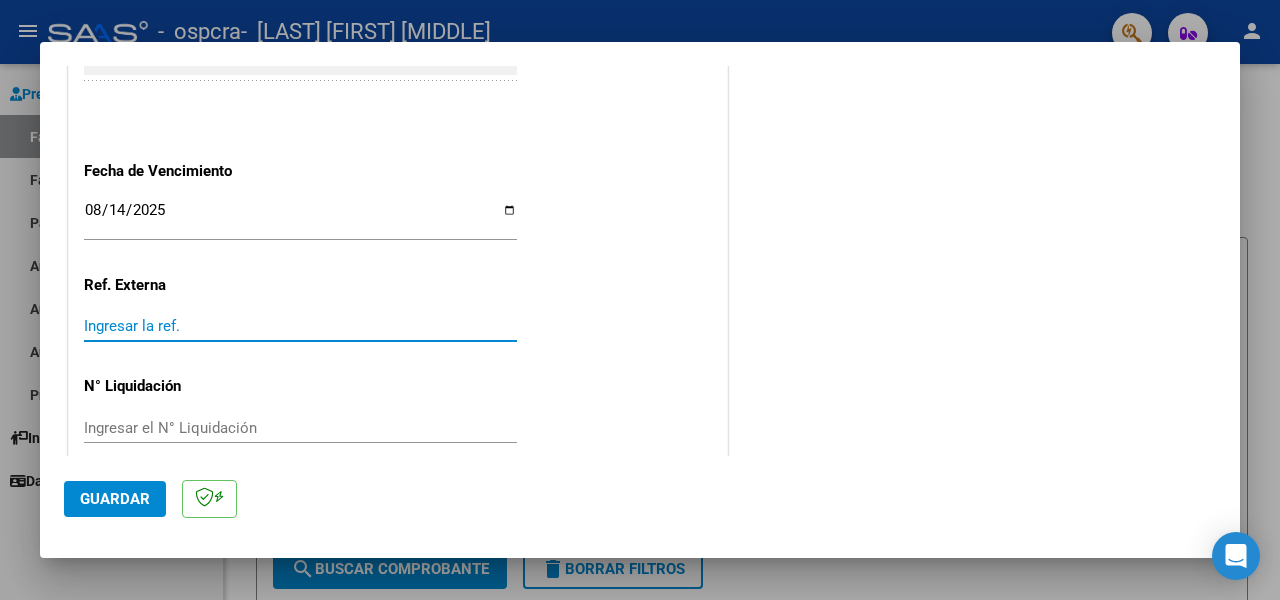 click on "Ingresar la ref." at bounding box center [300, 326] 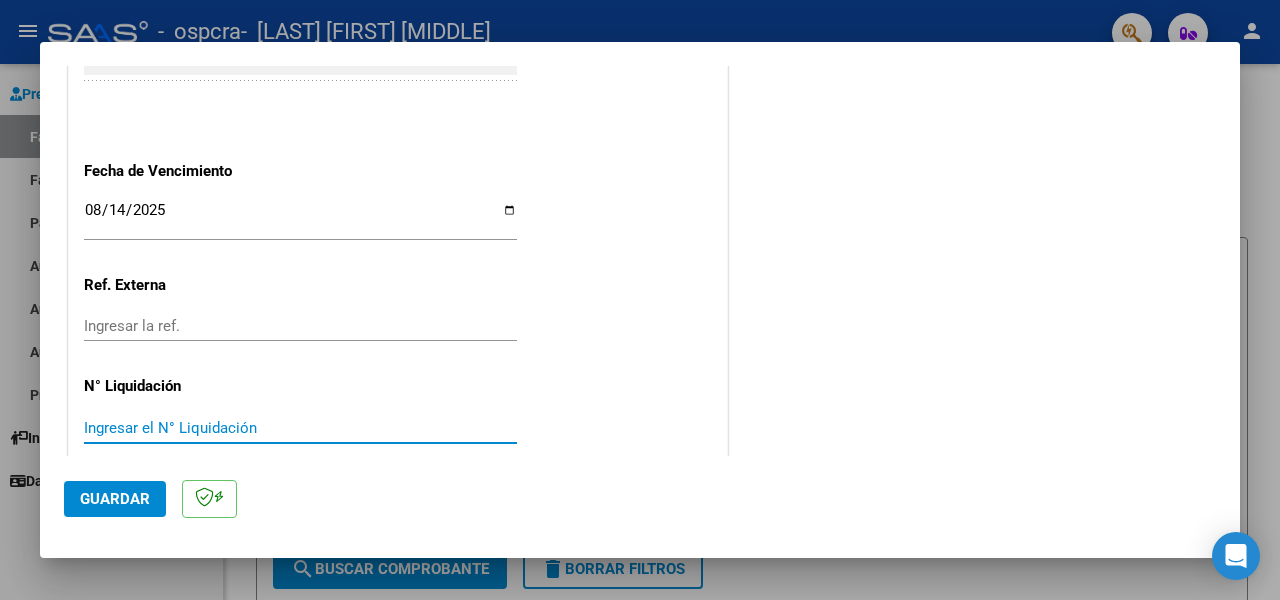 click on "CUIT  *   [CUIT] Ingresar CUIT  ANALISIS PRESTADOR  Area destinado * Integración Seleccionar Area Luego de guardar debe preaprobar la factura asociandola a un legajo de integración y subir la documentación respaldatoria (planilla de asistencia o ddjj para período de aislamiento)  Período de Prestación (Ej: 202305 para Mayo 2023    202507 Ingrese el Período de Prestación como indica el ejemplo   Comprobante Tipo * Factura C Seleccionar Tipo Punto de Venta  *   2 Ingresar el Nro.  Número  *   833 Ingresar el Nro.  Monto  *   $ 98.964,88 Ingresar el monto  Fecha del Cpbt.  *   2025-08-04 Ingresar la fecha  CAE / CAEA (no ingrese CAI)    75312952375050 Ingresar el CAE o CAEA (no ingrese CAI)  Fecha de Vencimiento    2025-08-14 Ingresar la fecha  Ref. Externa    Ingresar la ref.  N° Liquidación    Ingresar el N° Liquidación" at bounding box center (398, -280) 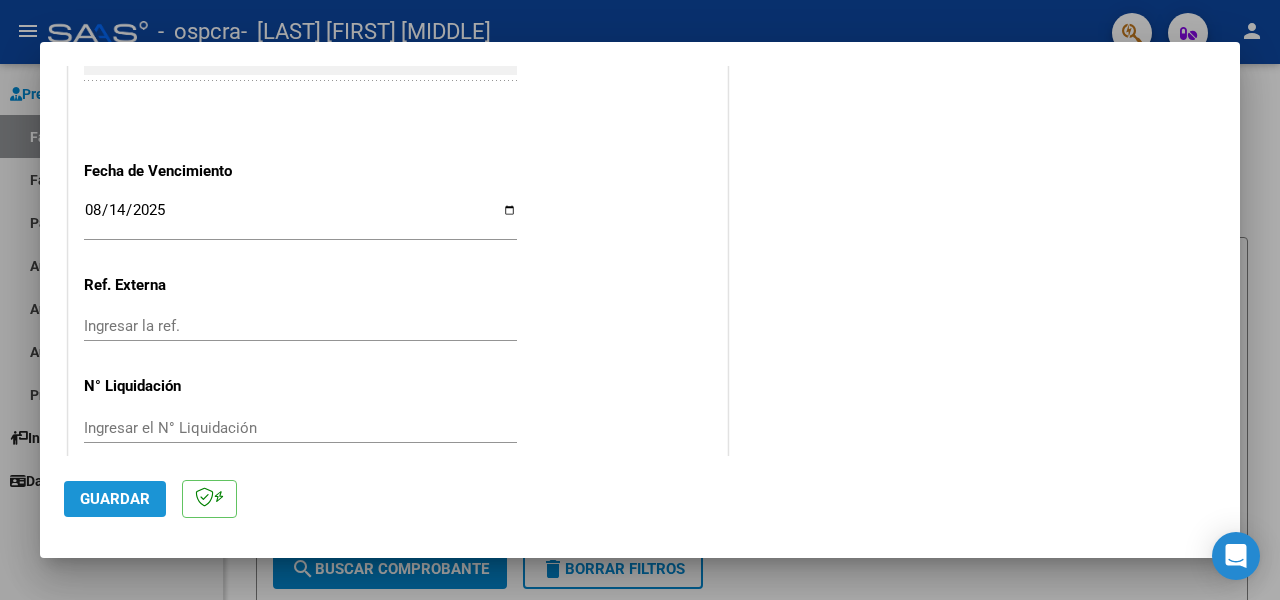 click on "Guardar" 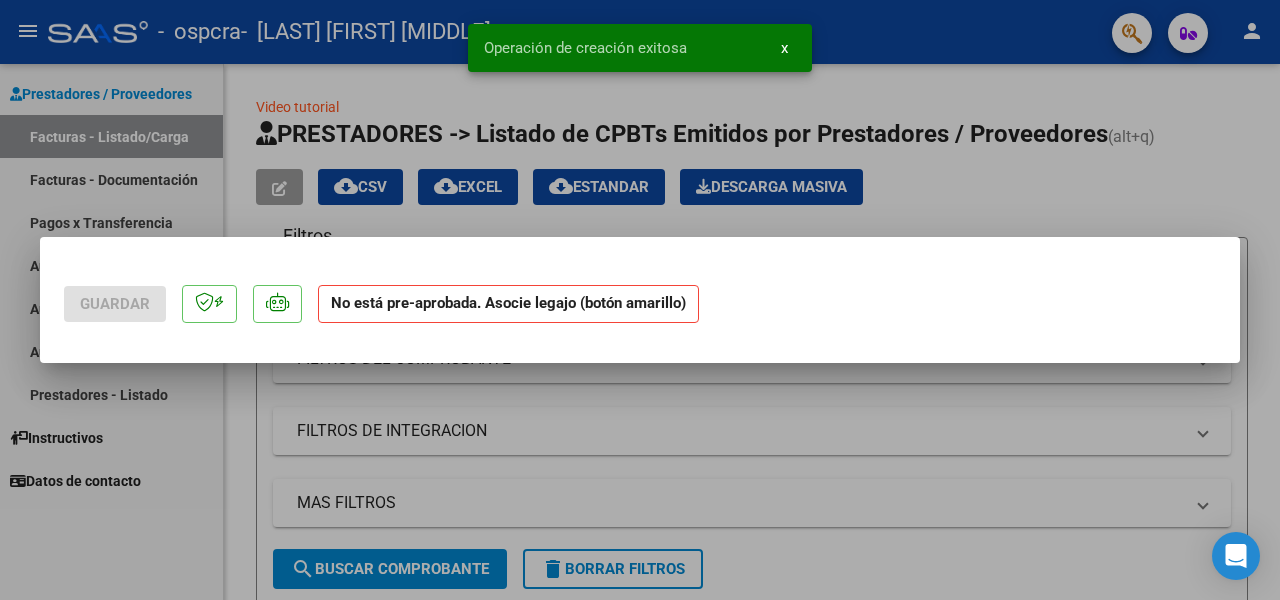 scroll, scrollTop: 0, scrollLeft: 0, axis: both 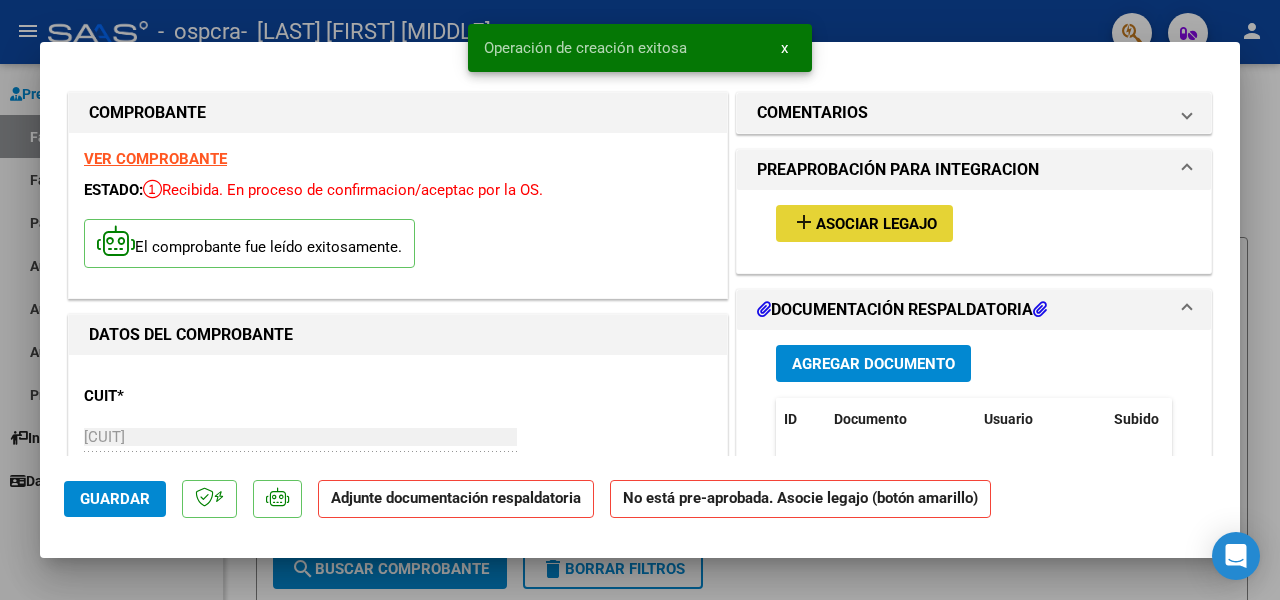 click on "Asociar Legajo" at bounding box center (876, 224) 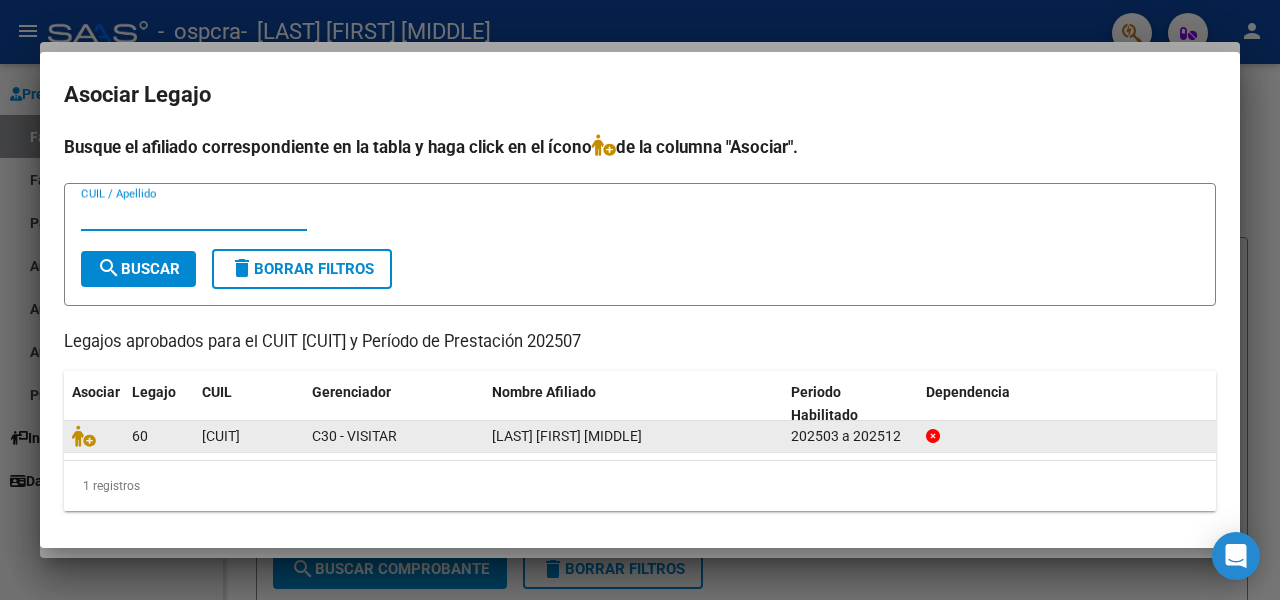 click on "[CUIT]" 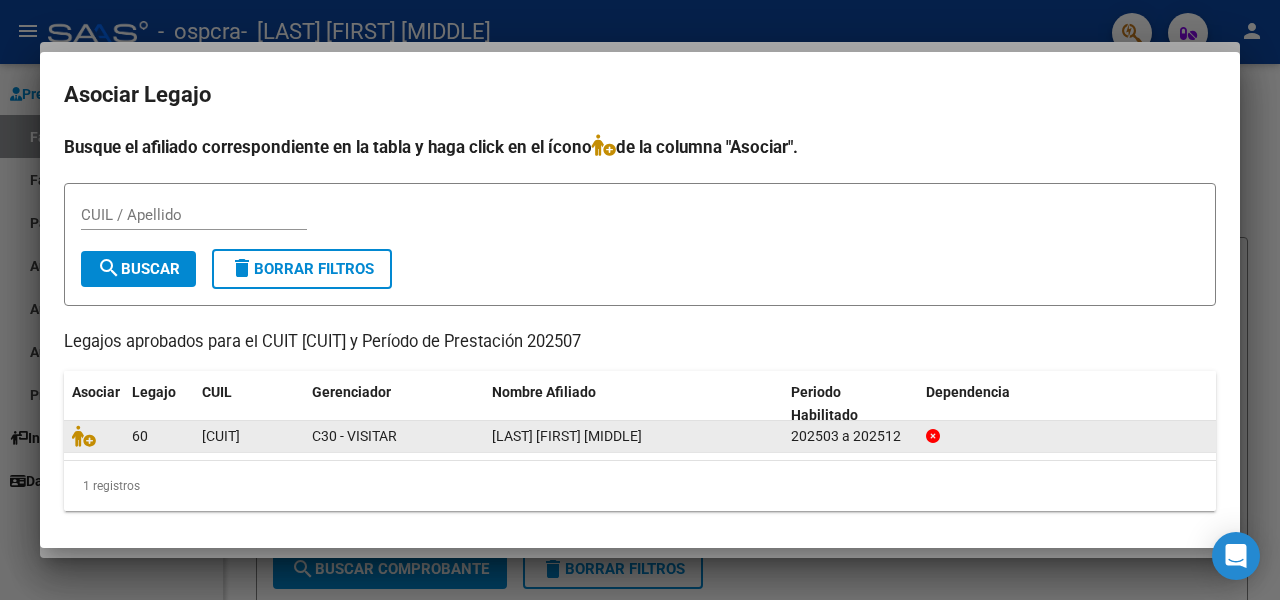 drag, startPoint x: 191, startPoint y: 423, endPoint x: 186, endPoint y: 432, distance: 10.29563 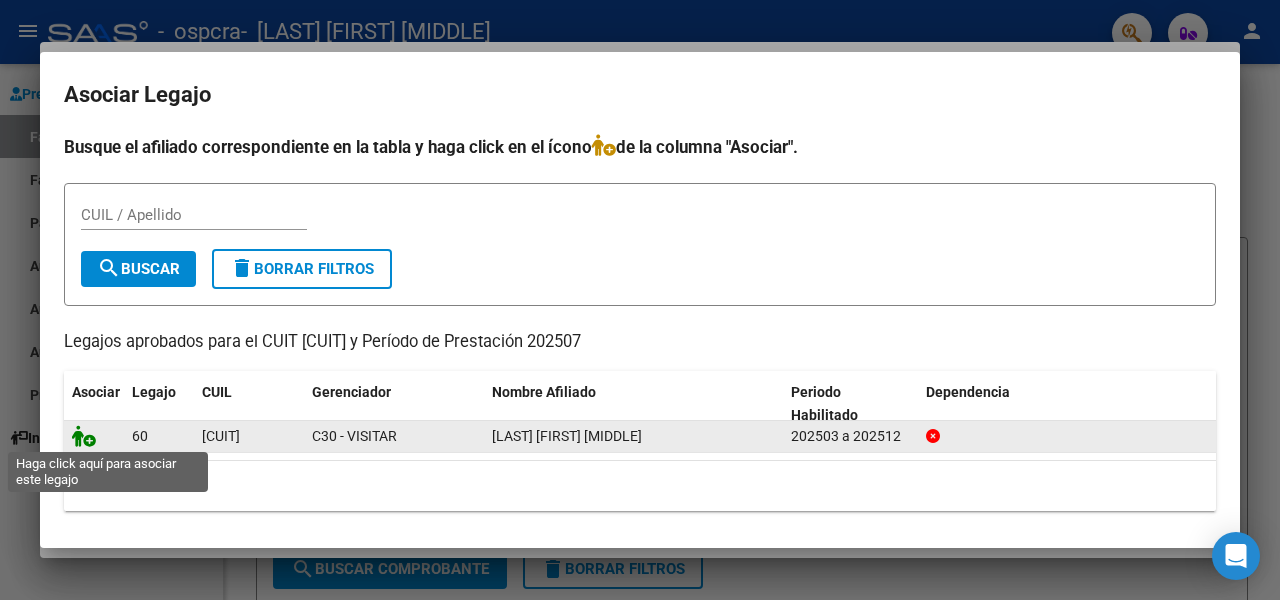 click 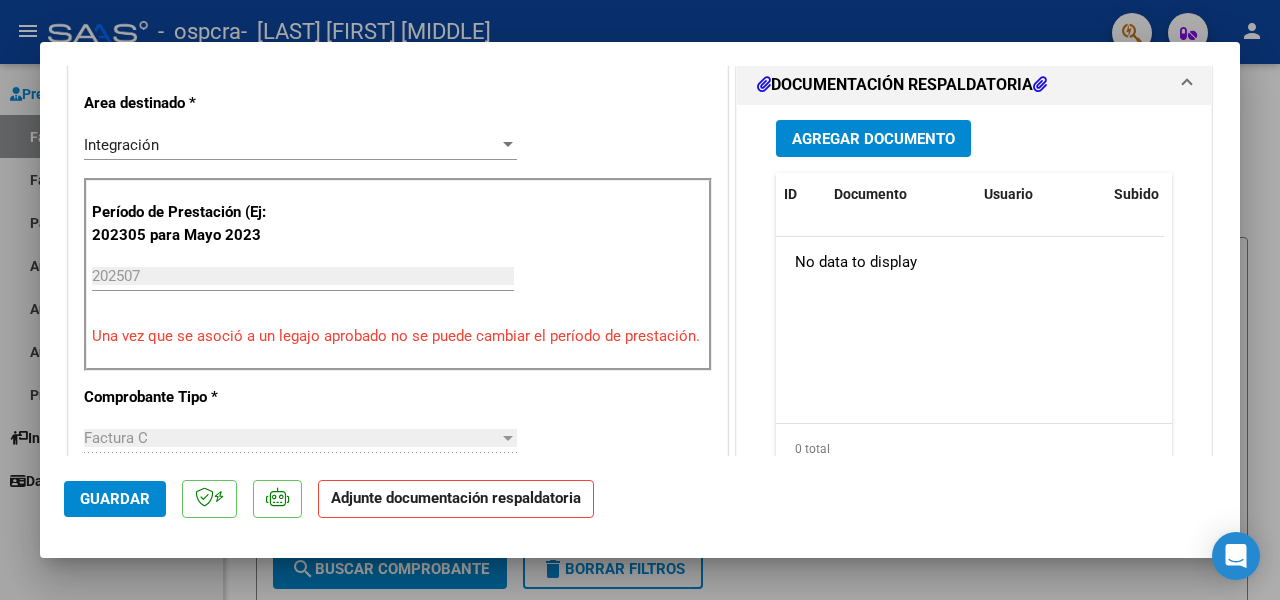 scroll, scrollTop: 417, scrollLeft: 0, axis: vertical 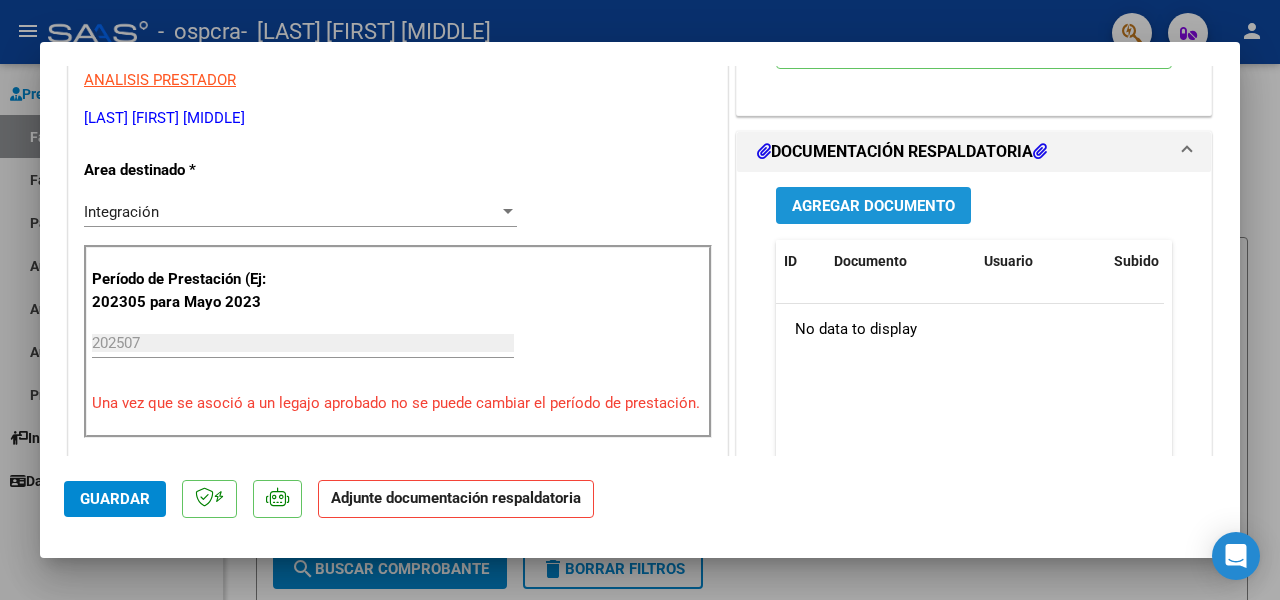 click on "Agregar Documento" at bounding box center (873, 206) 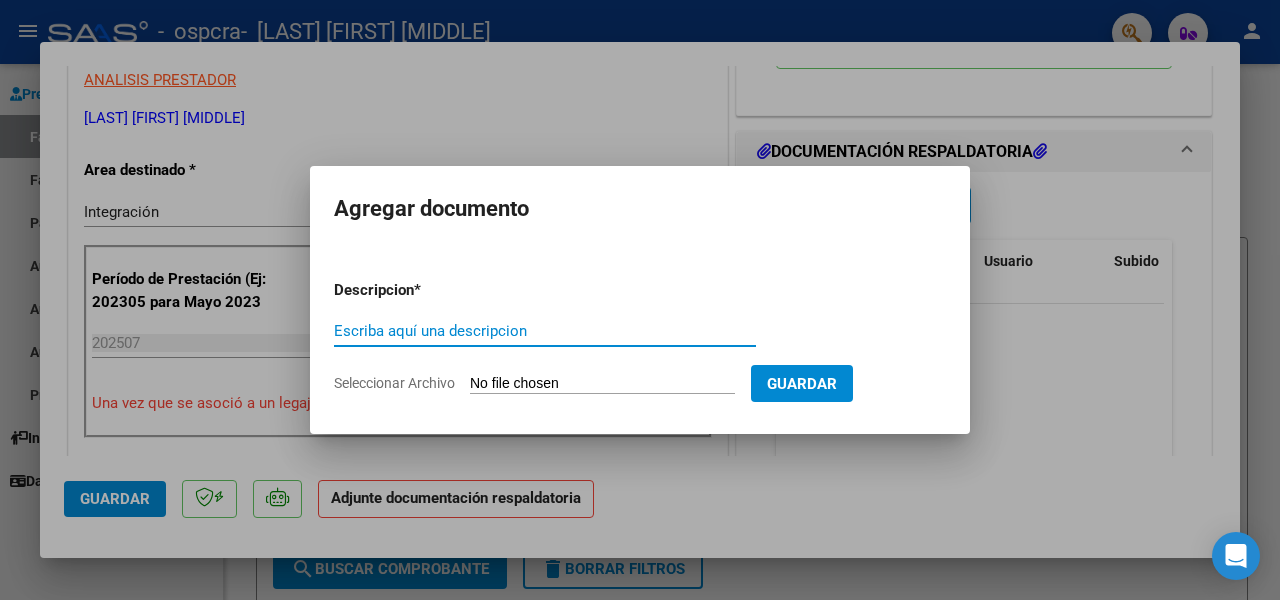 click on "Escriba aquí una descripcion" at bounding box center (545, 331) 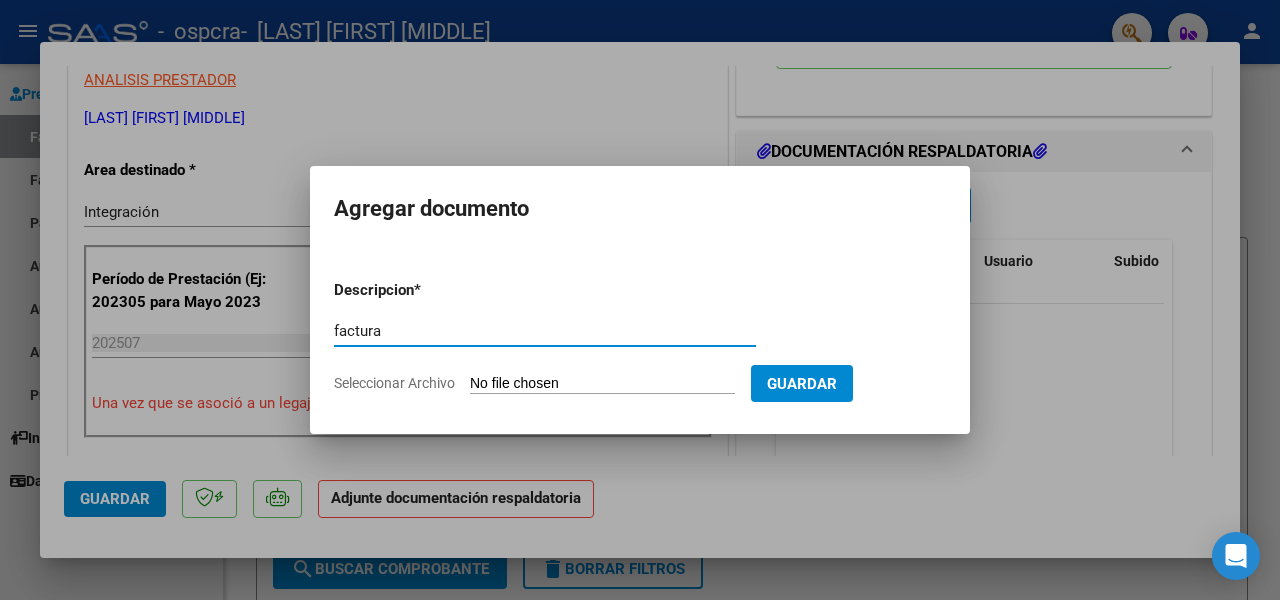 type on "factura" 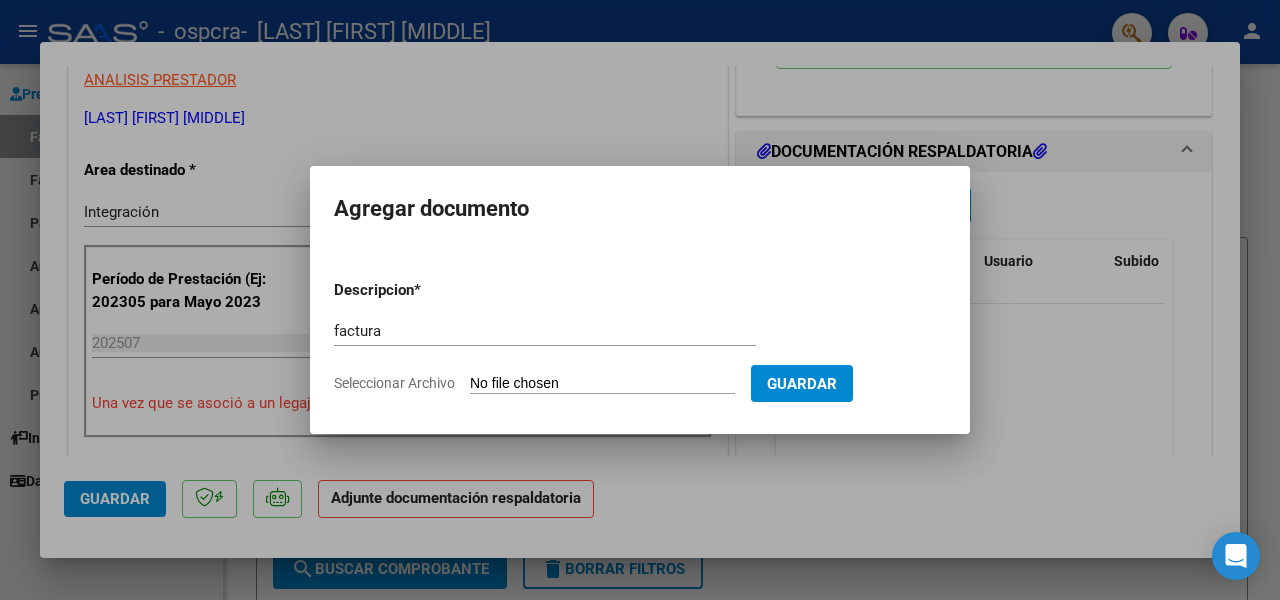 click on "Seleccionar Archivo" 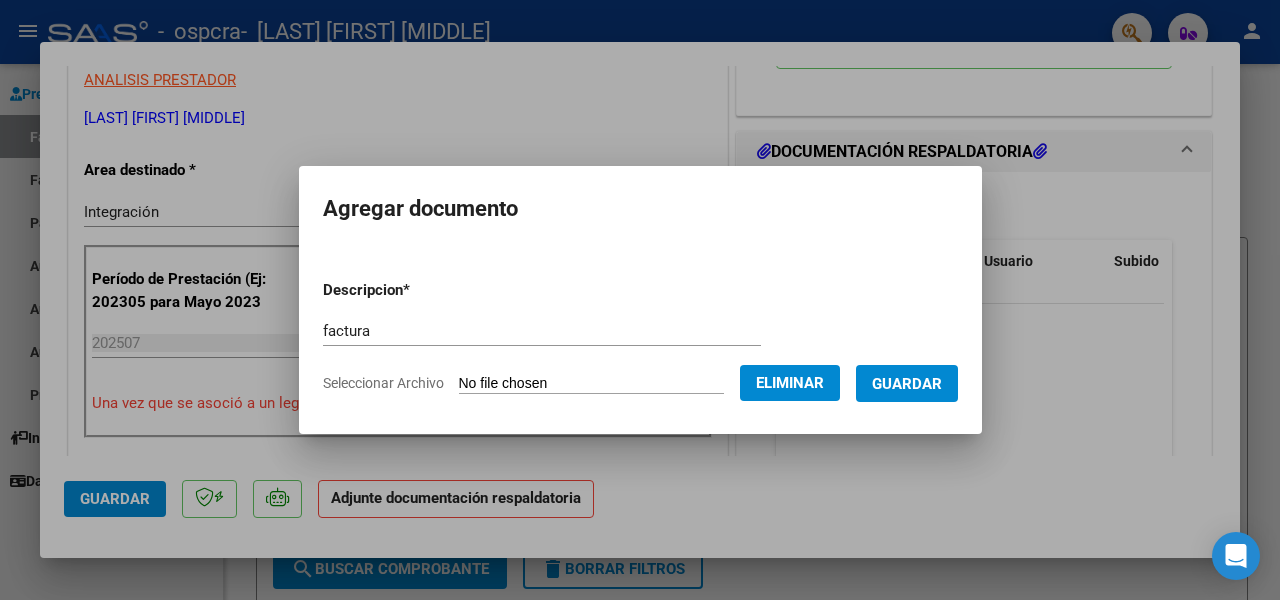 click on "Seleccionar Archivo" 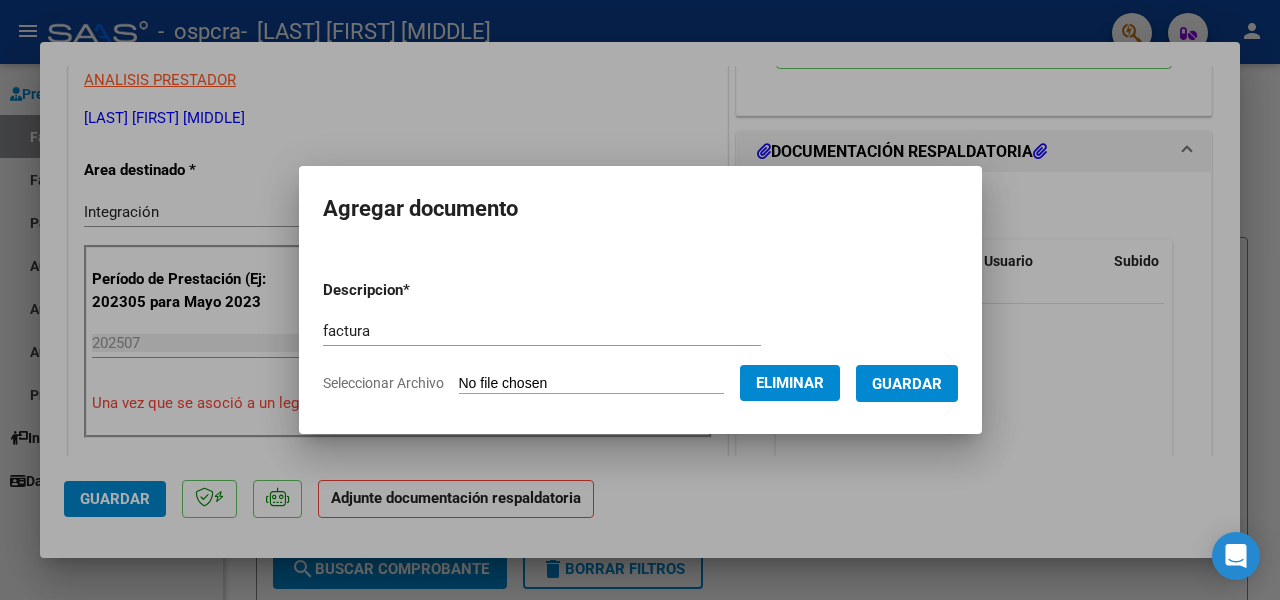click on "Seleccionar Archivo" 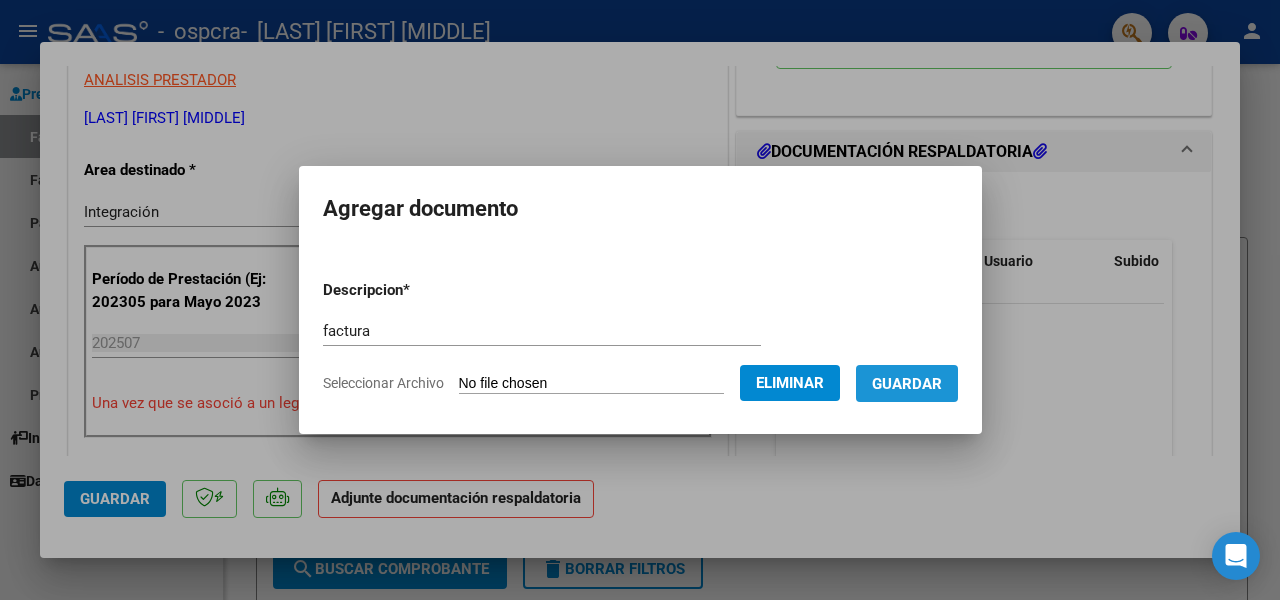 click on "Guardar" at bounding box center [907, 384] 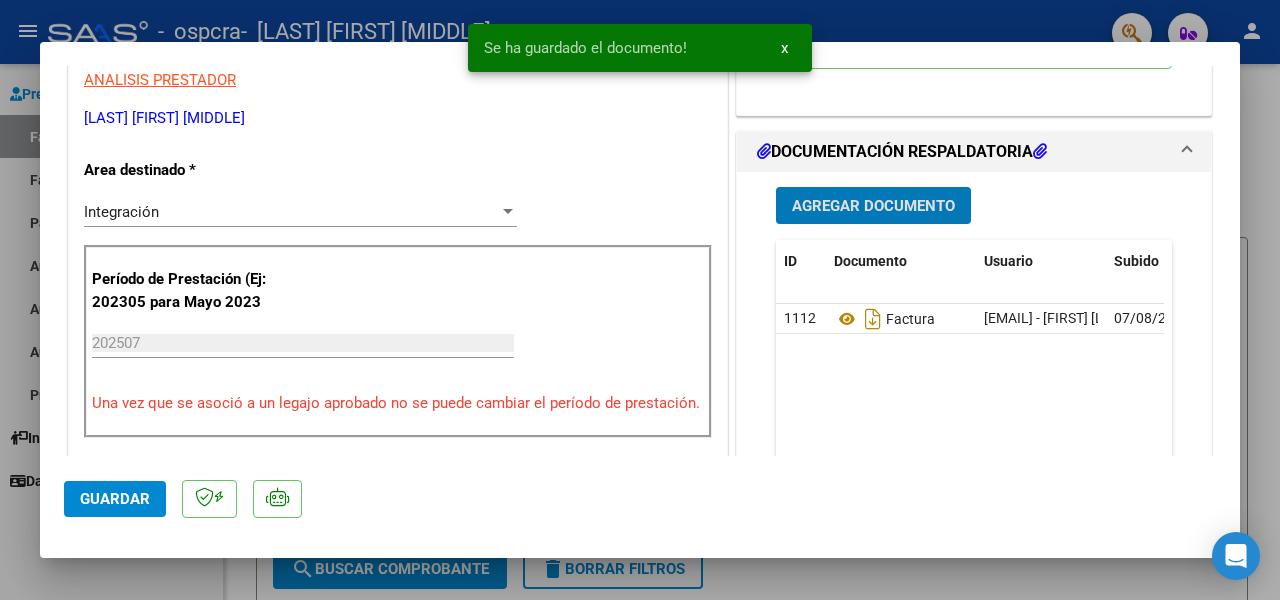 click on "Agregar Documento" at bounding box center (873, 206) 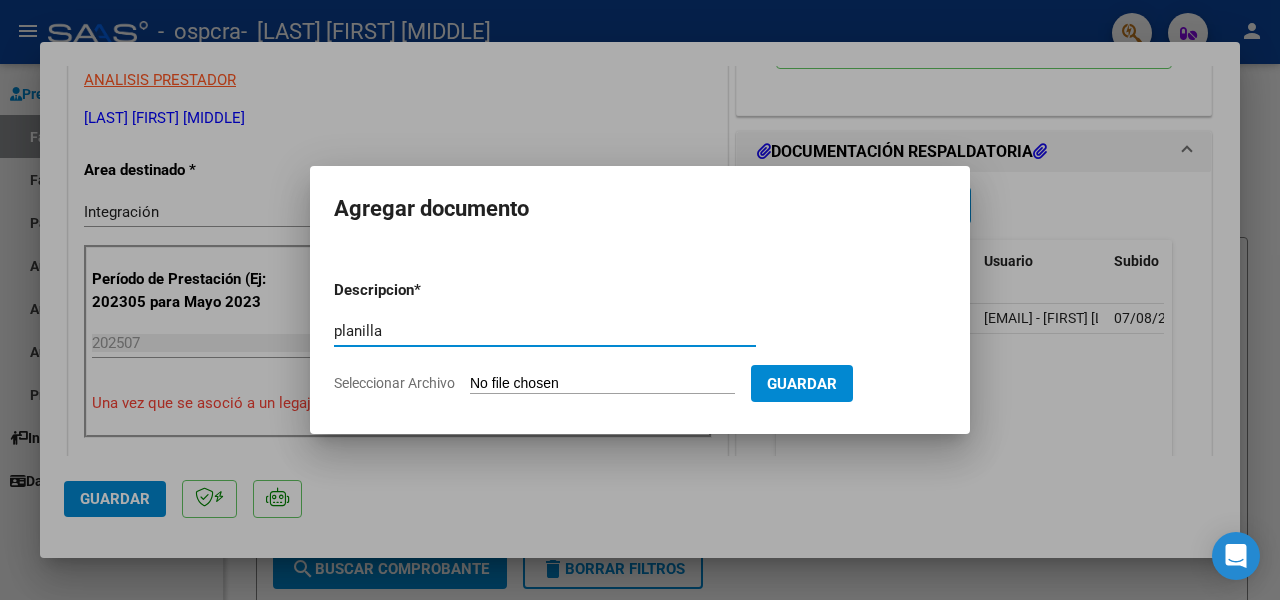 type on "planilla" 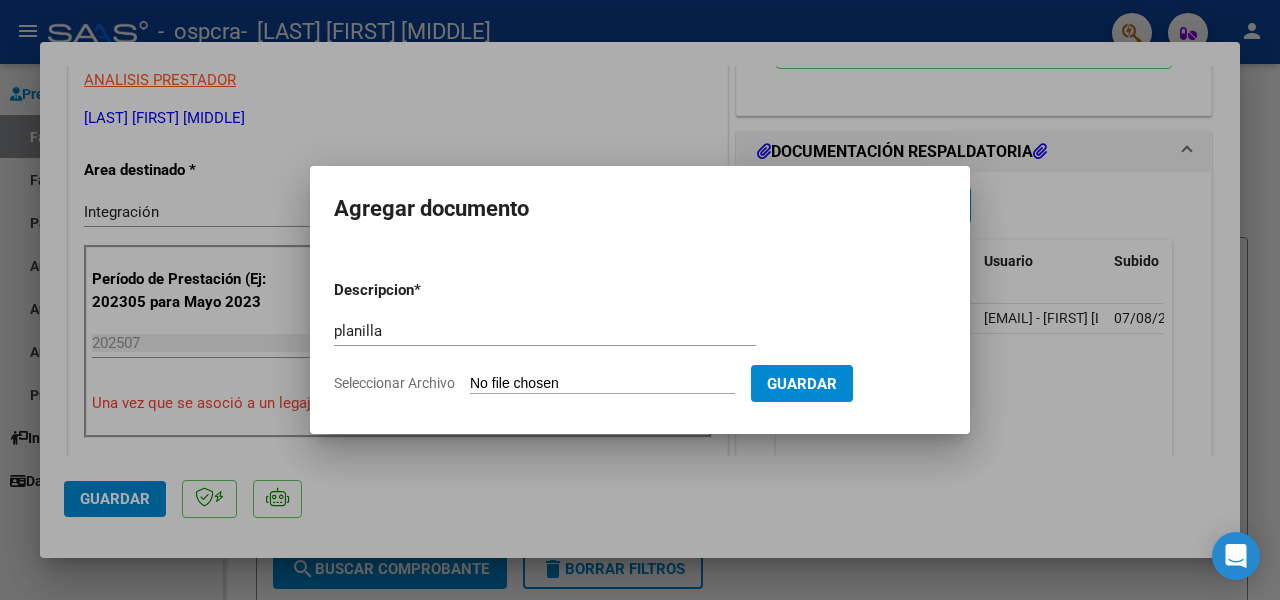 click on "Seleccionar Archivo" 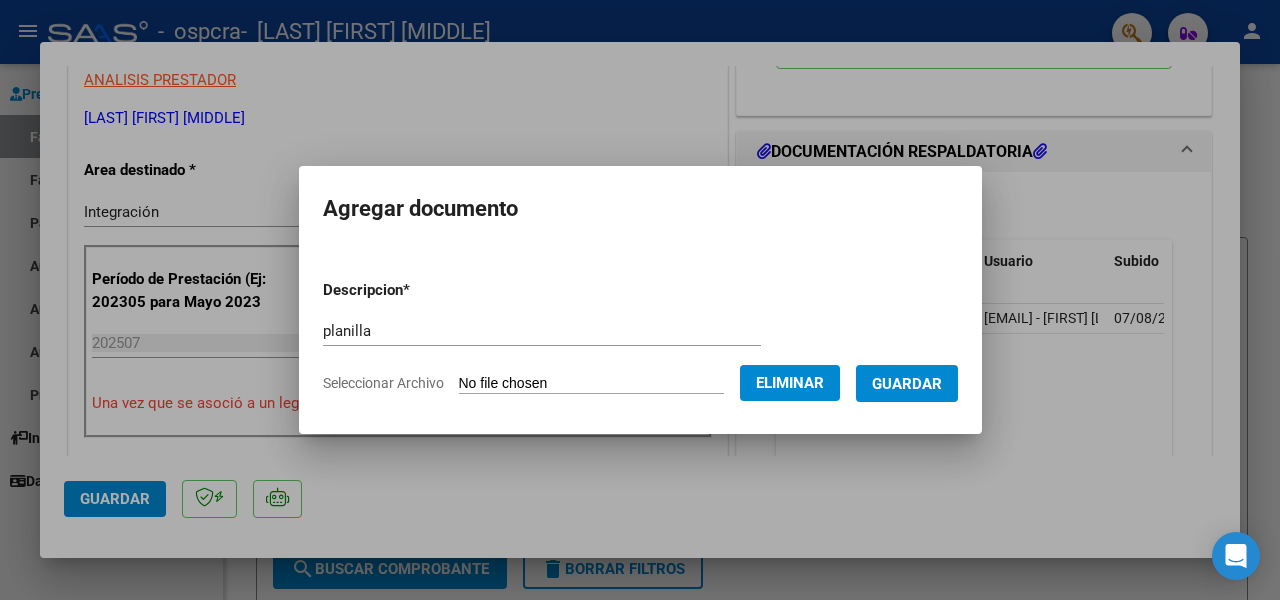 click on "Guardar" at bounding box center [907, 384] 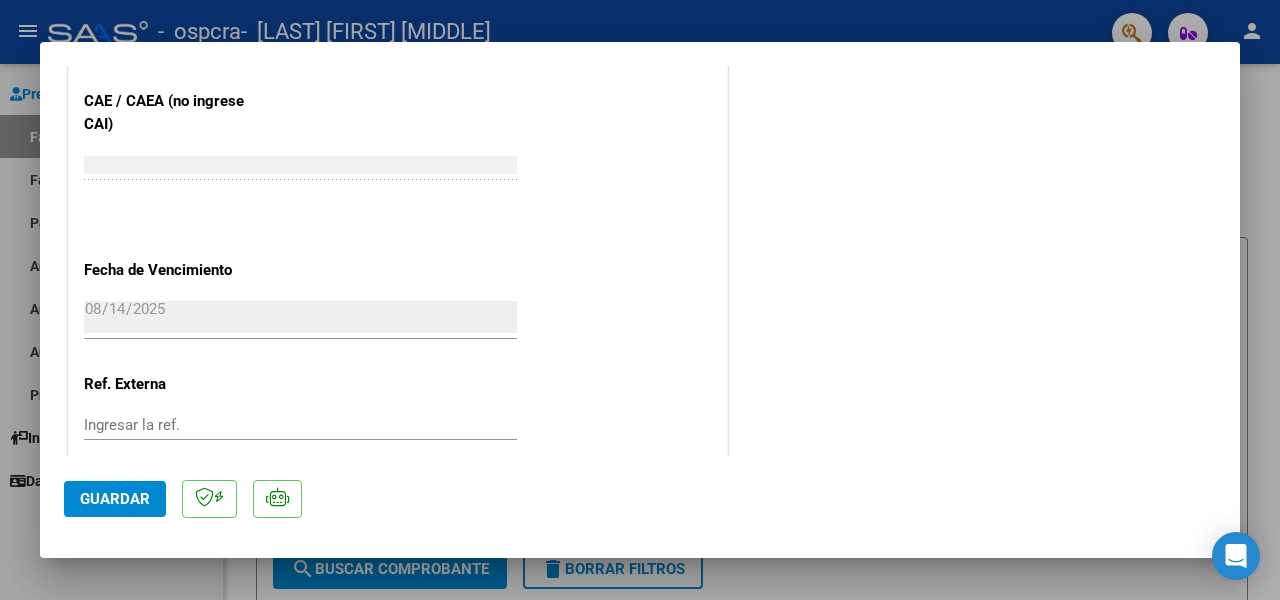 scroll, scrollTop: 1420, scrollLeft: 0, axis: vertical 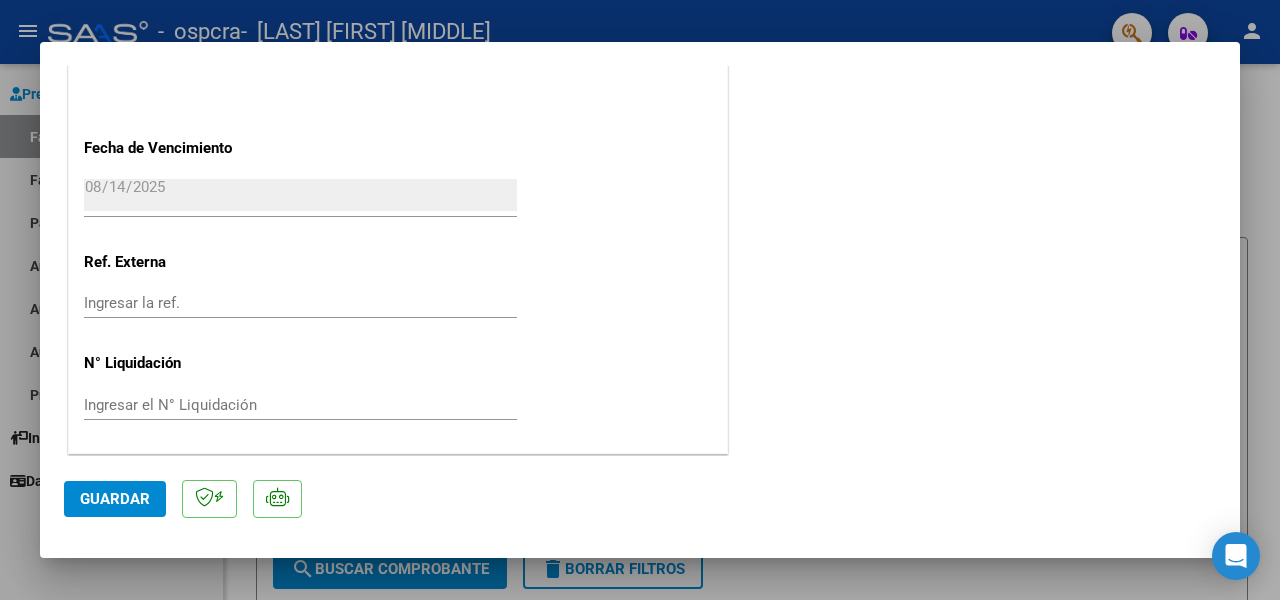 click on "Guardar" 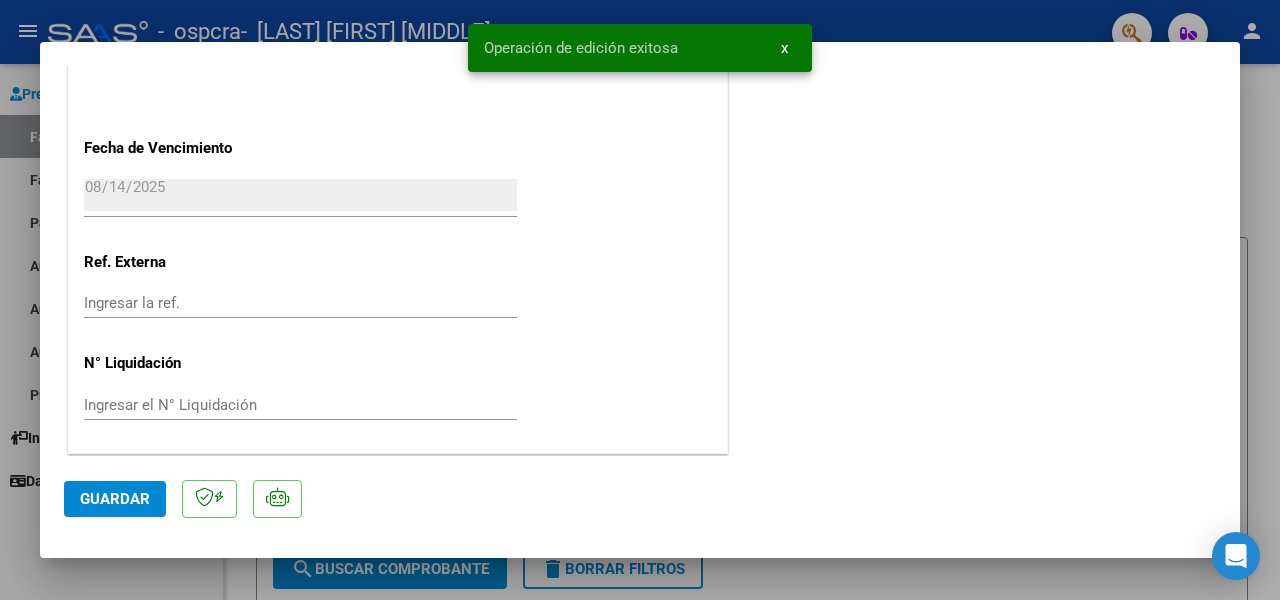 click on "x" at bounding box center [784, 48] 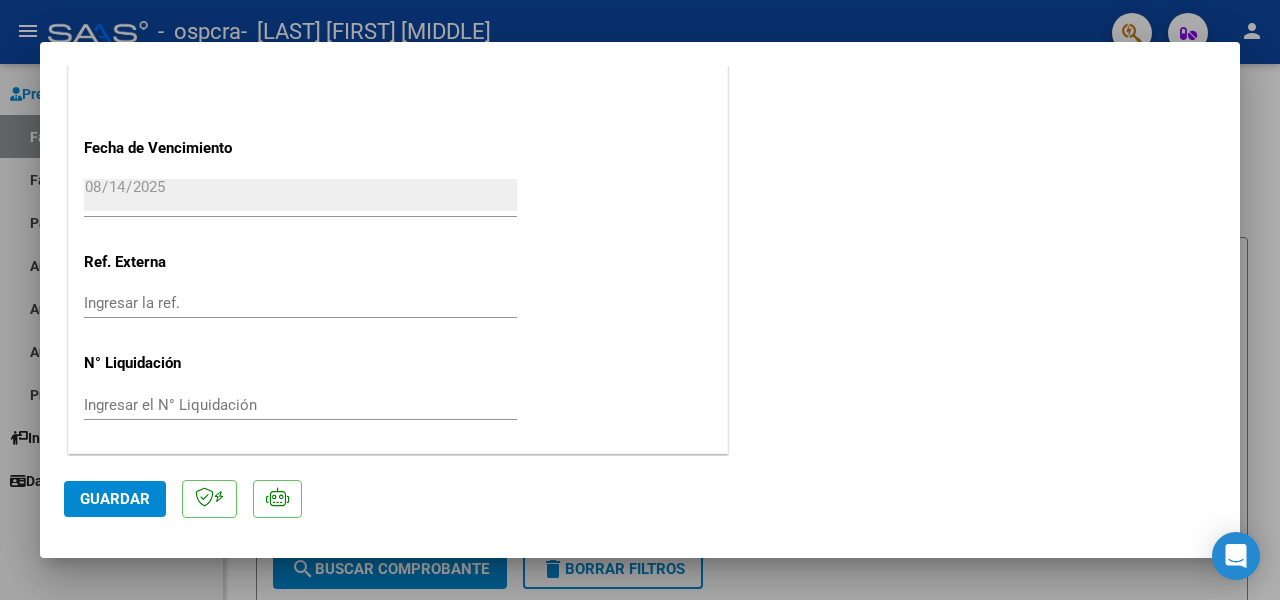 scroll, scrollTop: 1078, scrollLeft: 0, axis: vertical 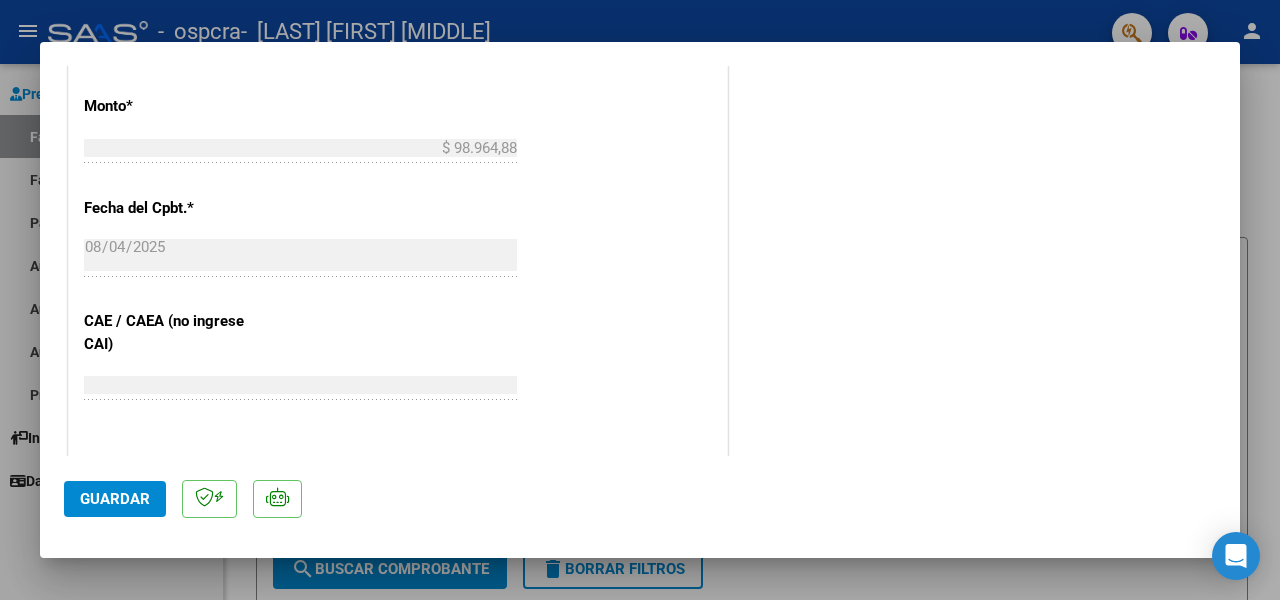 click on "COMPROBANTE VER COMPROBANTE       ESTADO:   Recibida. En proceso de confirmacion/aceptac por la OS.     El comprobante fue leído exitosamente.  DATOS DEL COMPROBANTE CUIT  *   [CUIT] Ingresar CUIT  ANALISIS PRESTADOR  [LAST] [FIRST] [MIDDLE]  ARCA Padrón  Area destinado * Integración Seleccionar Area Período de Prestación (Ej: 202305 para Mayo 2023    202507 Ingrese el Período de Prestación como indica el ejemplo   Una vez que se asoció a un legajo aprobado no se puede cambiar el período de prestación.   Comprobante Tipo * Factura C Seleccionar Tipo Punto de Venta  *   2 Ingresar el Nro.  Número  *   833 Ingresar el Nro.  Monto  *   $ 98.964,88 Ingresar el monto  Fecha del Cpbt.  *   2025-08-04 Ingresar la fecha  CAE / CAEA (no ingrese CAI)    75312952375050 Ingresar el CAE o CAEA (no ingrese CAI)  Fecha de Vencimiento    2025-08-14 Ingresar la fecha  Ref. Externa    Ingresar la ref.  N° Liquidación    Ingresar el N° Liquidación  COMENTARIOS Comentarios del Prestador / Gerenciador:  202507" at bounding box center (640, 261) 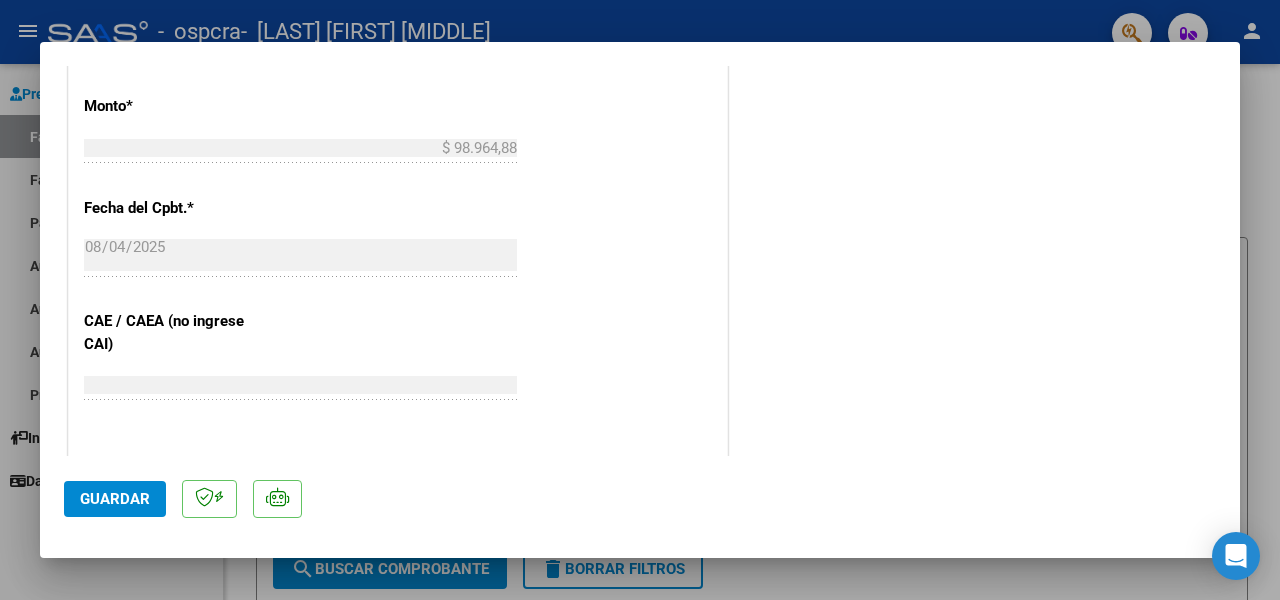scroll, scrollTop: 737, scrollLeft: 0, axis: vertical 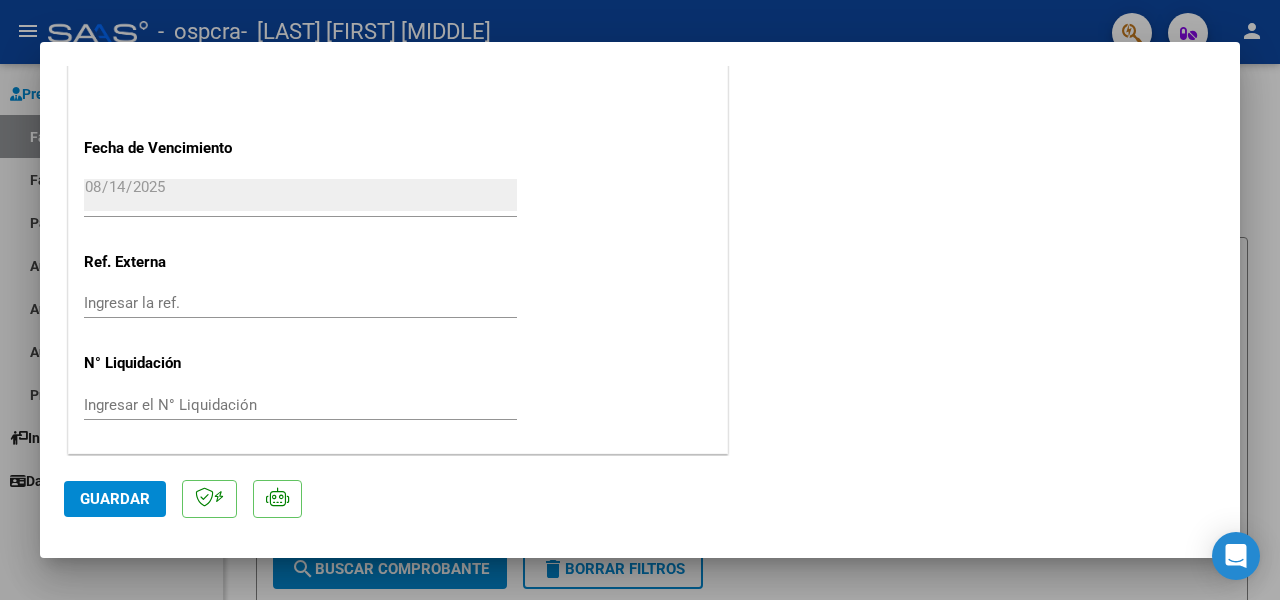 click at bounding box center (640, 300) 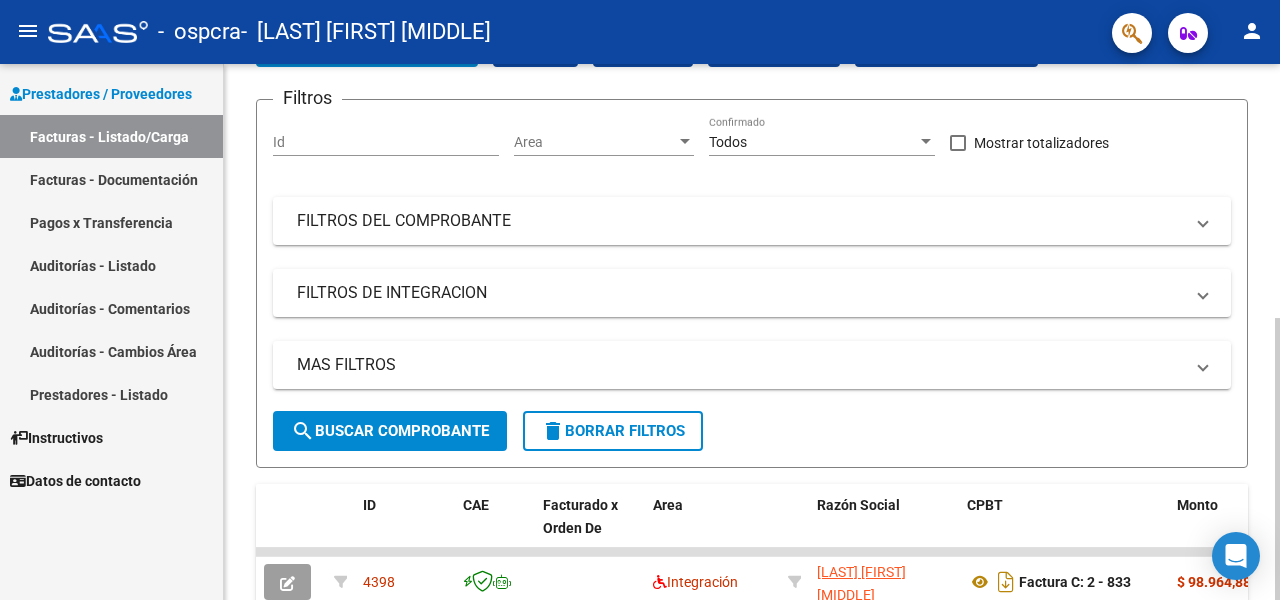 click 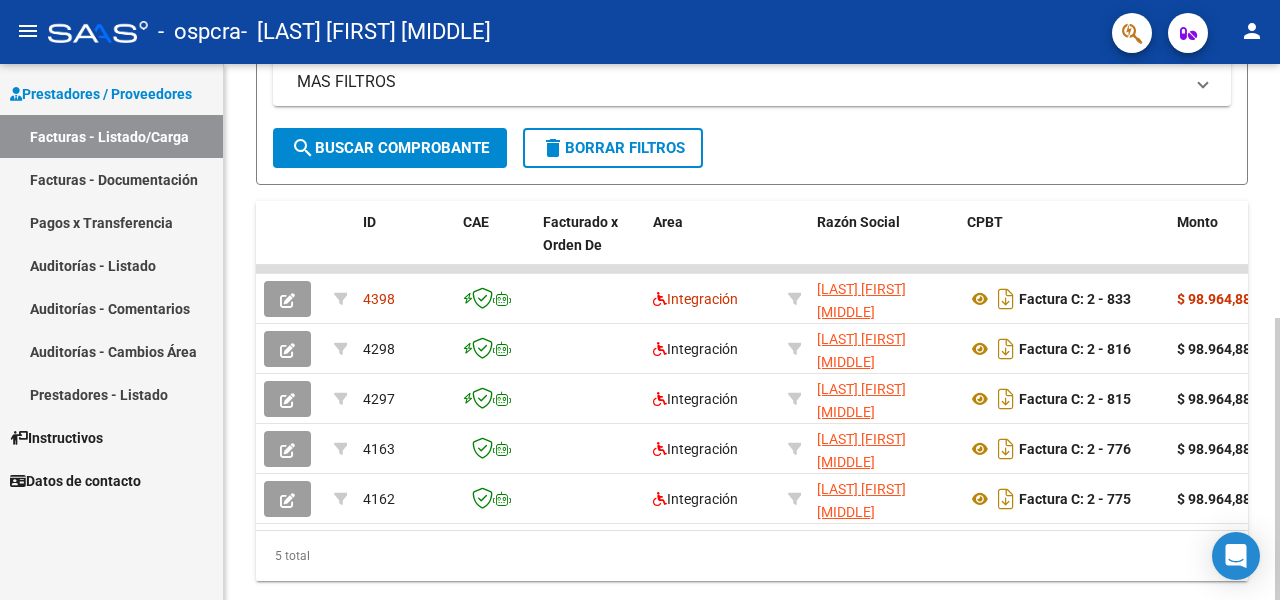 scroll, scrollTop: 200, scrollLeft: 0, axis: vertical 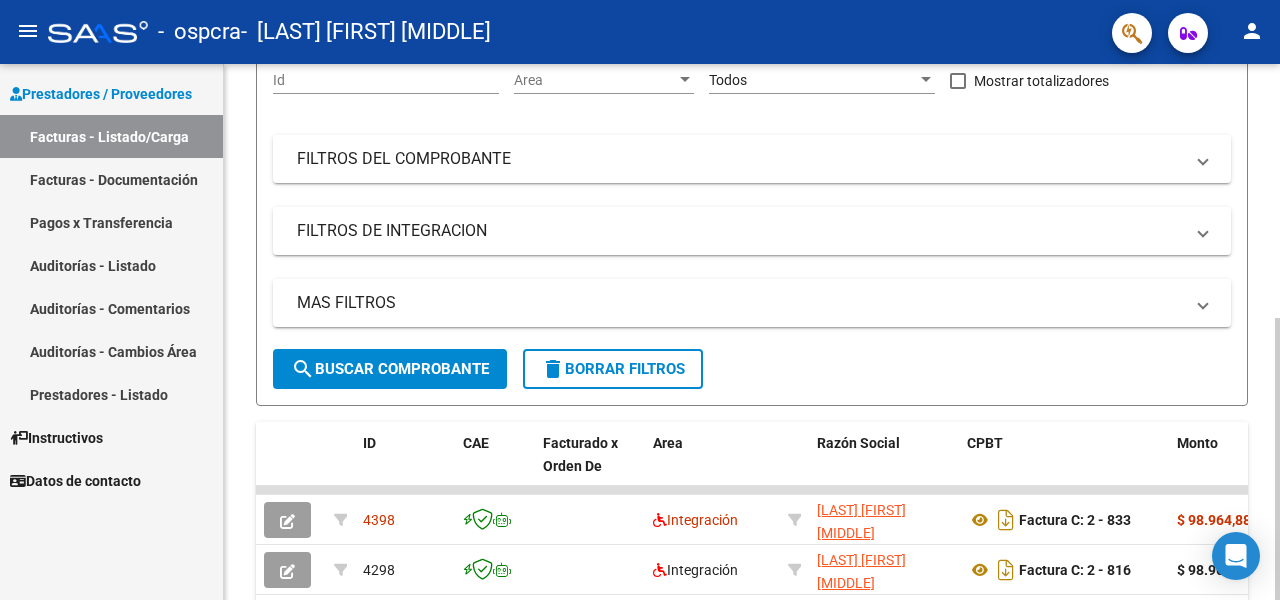 click on "Video tutorial   PRESTADORES -> Listado de CPBTs Emitidos por Prestadores / Proveedores (alt+q)   Cargar Comprobante
cloud_download  CSV  cloud_download  EXCEL  cloud_download  Estandar   Descarga Masiva
Filtros Id Area Area Todos Confirmado   Mostrar totalizadores   FILTROS DEL COMPROBANTE  Comprobante Tipo Comprobante Tipo Start date – End date Fec. Comprobante Desde / Hasta Días Emisión Desde(cant. días) Días Emisión Hasta(cant. días) CUIT / Razón Social Pto. Venta Nro. Comprobante Código SSS CAE Válido CAE Válido Todos Cargado Módulo Hosp. Todos Tiene facturacion Apócrifa Hospital Refes  FILTROS DE INTEGRACION  Período De Prestación Campos del Archivo de Rendición Devuelto x SSS (dr_envio) Todos Rendido x SSS (dr_envio) Tipo de Registro Tipo de Registro Período Presentación Período Presentación Campos del Legajo Asociado (preaprobación) Afiliado Legajo (cuil/nombre) Todos Solo facturas preaprobadas  MAS FILTROS  Todos Con Doc. Respaldatoria Todos Con Trazabilidad Todos – – 3" 